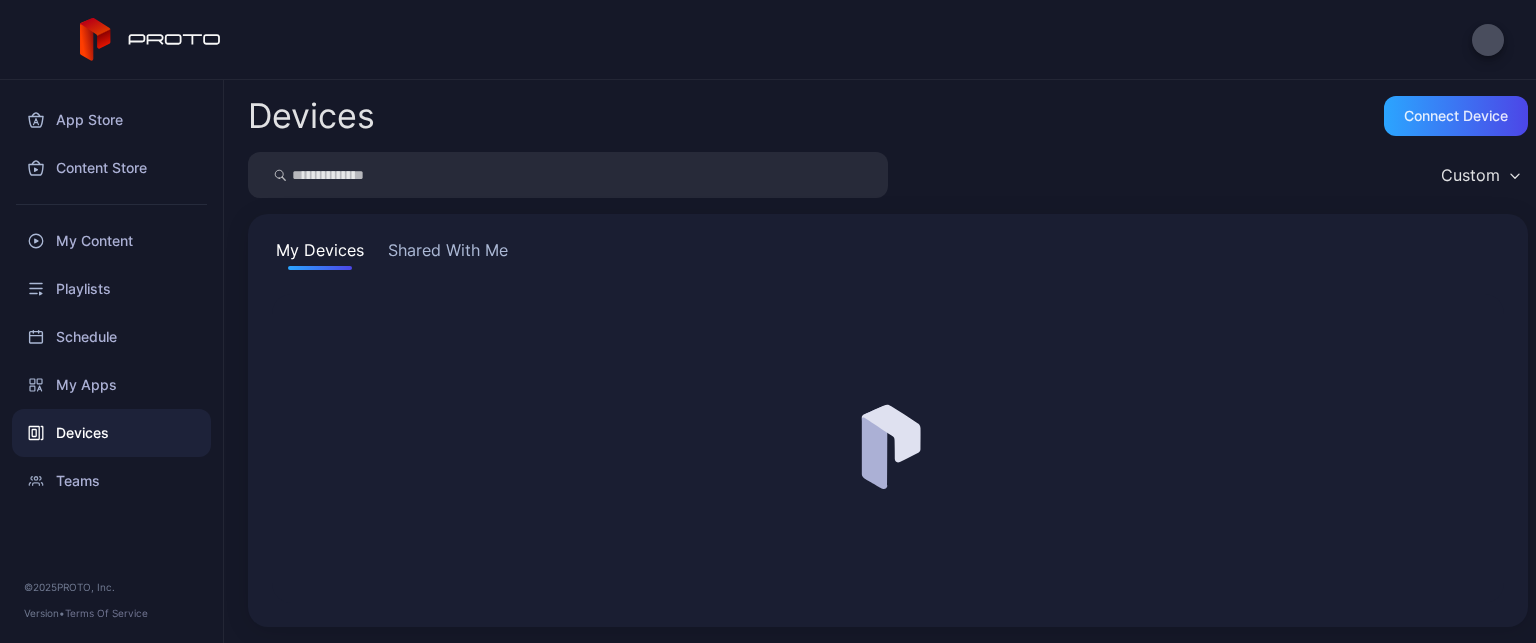 scroll, scrollTop: 0, scrollLeft: 0, axis: both 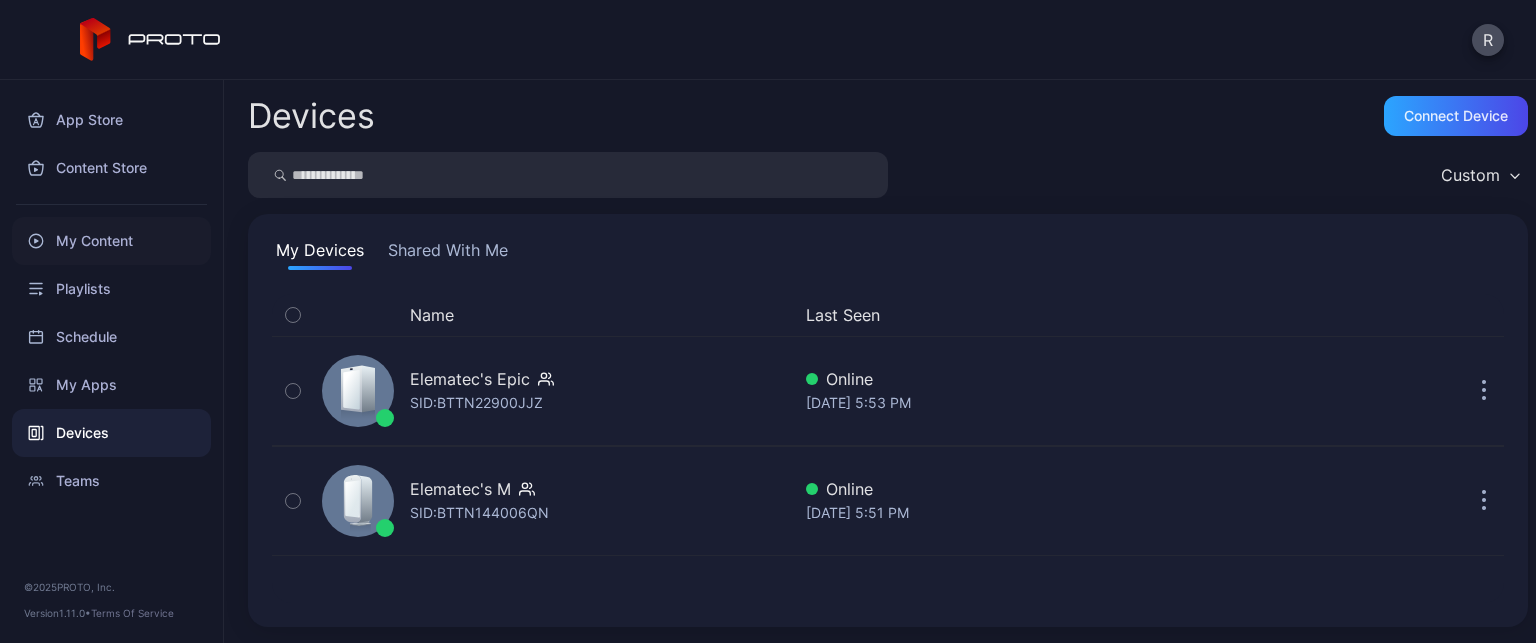 click on "My Content" at bounding box center (111, 241) 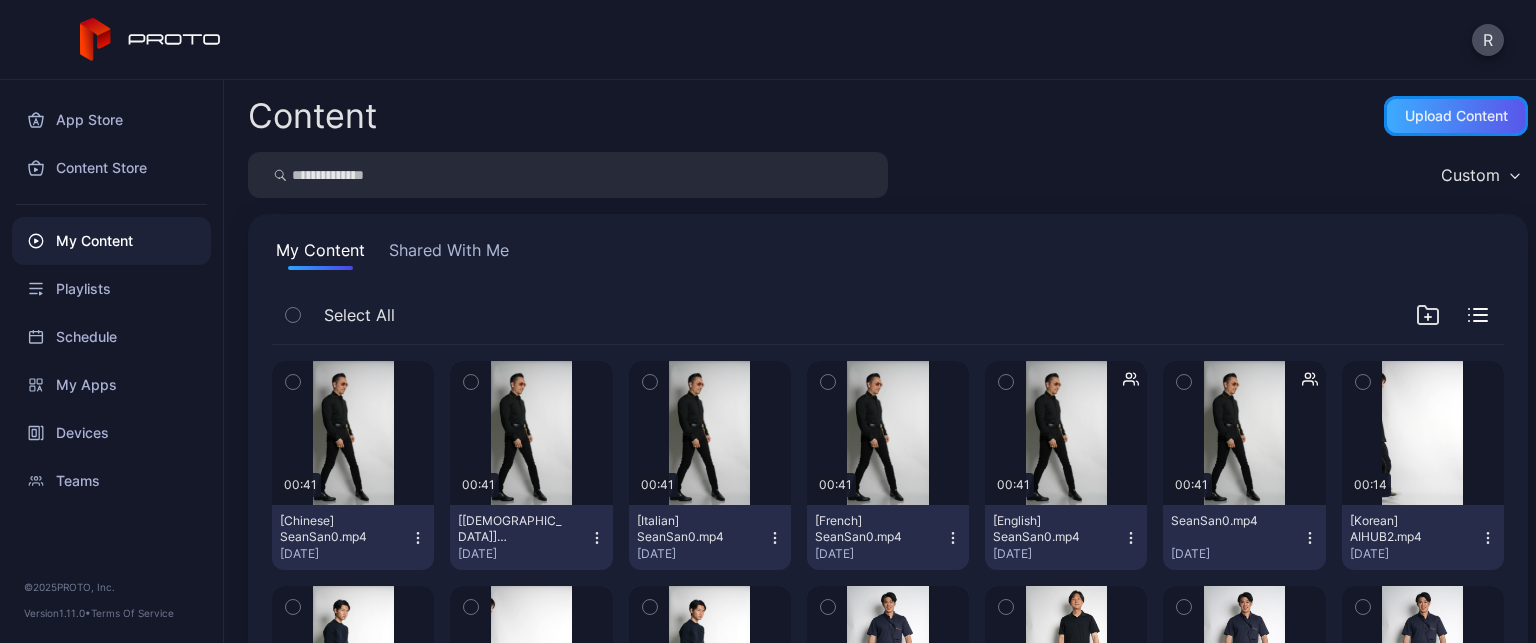 click on "Upload Content" at bounding box center (1456, 116) 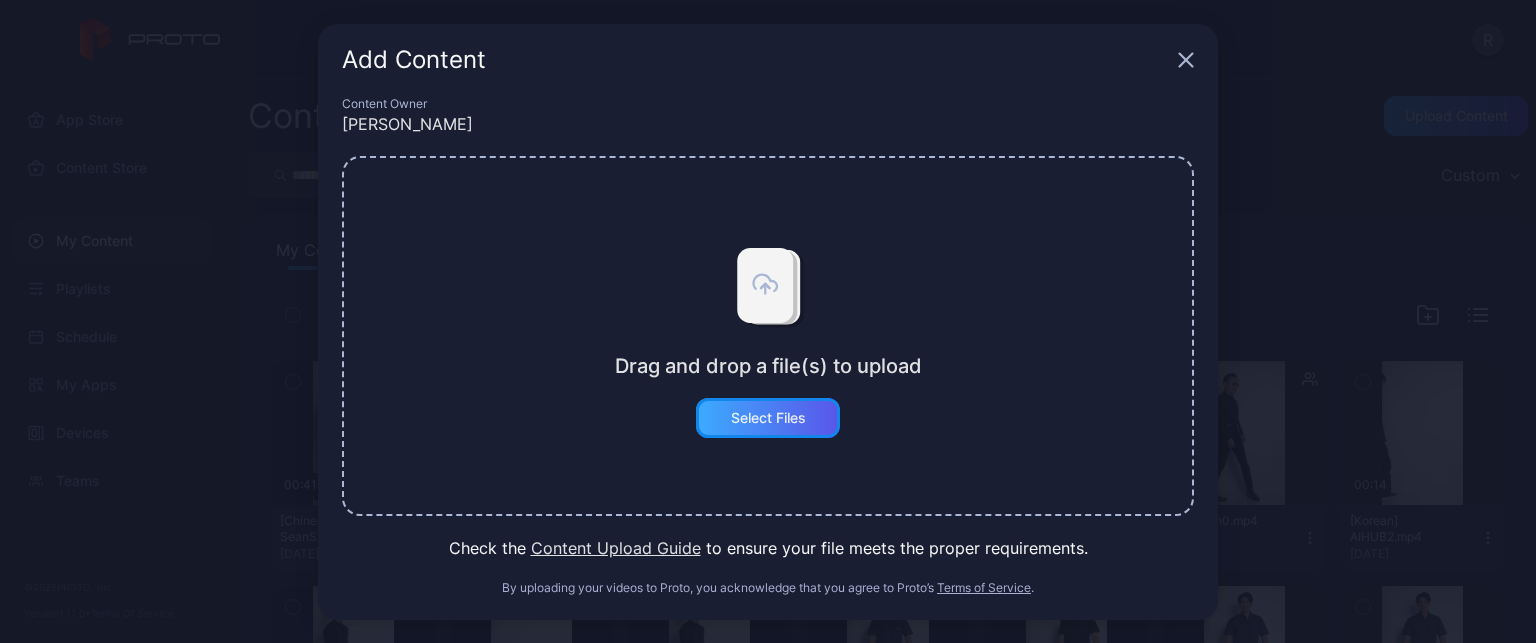 click on "Select Files" at bounding box center [768, 418] 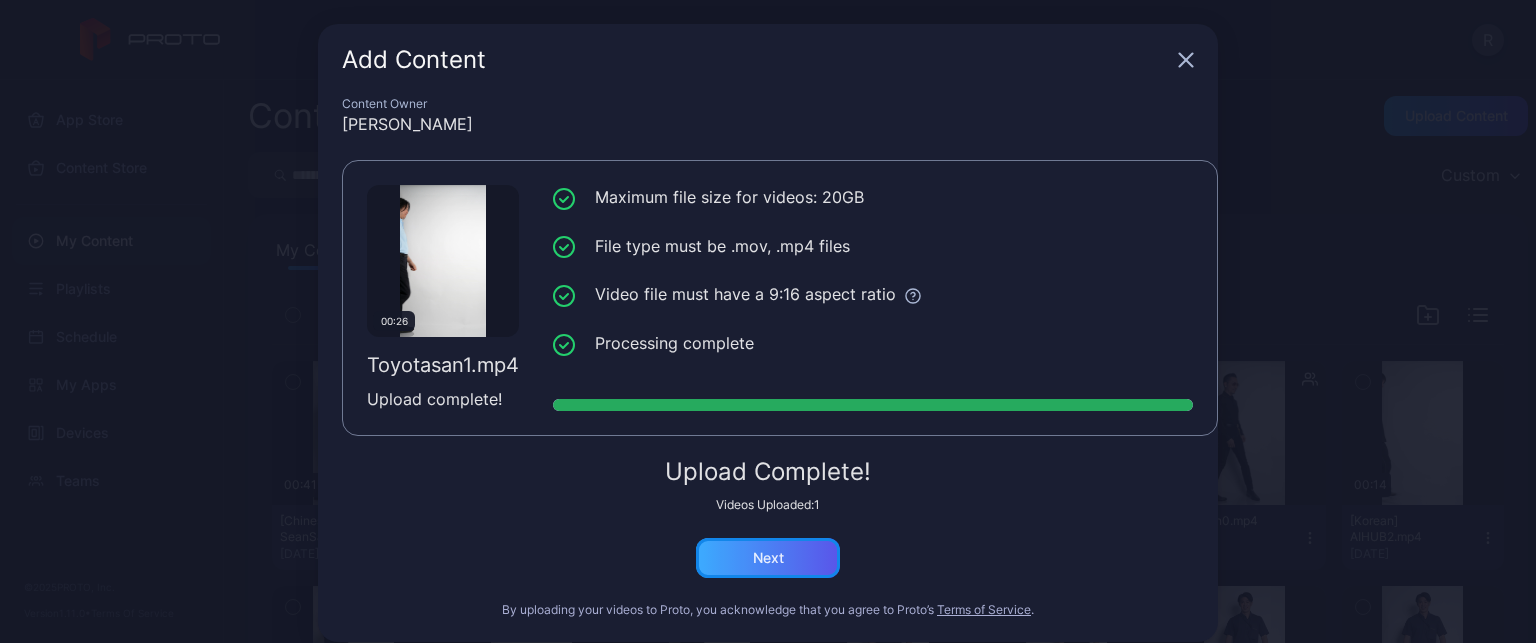 click on "Next" at bounding box center [768, 558] 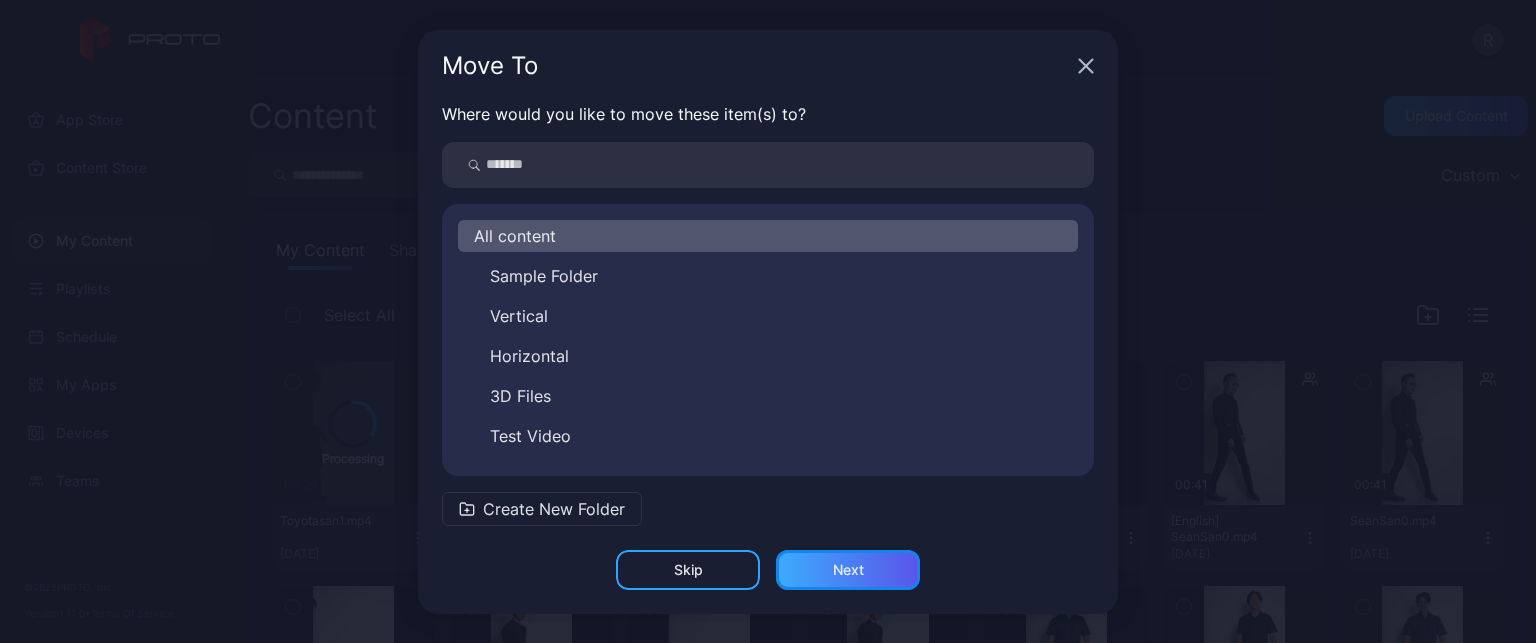 click on "Next" at bounding box center [848, 570] 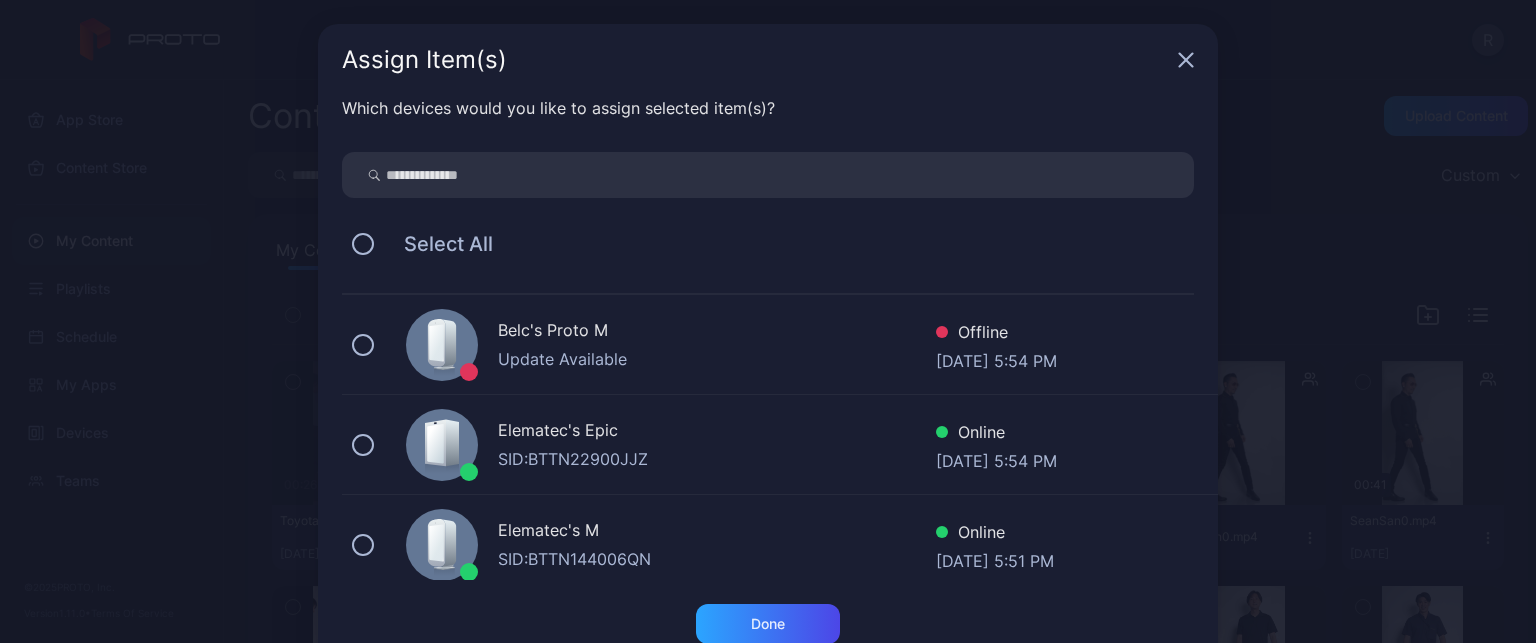 click on "Elematec's Epic SID:  BTTN22900JJZ Online Jul 08, 2025 at 5:54 PM" at bounding box center [780, 445] 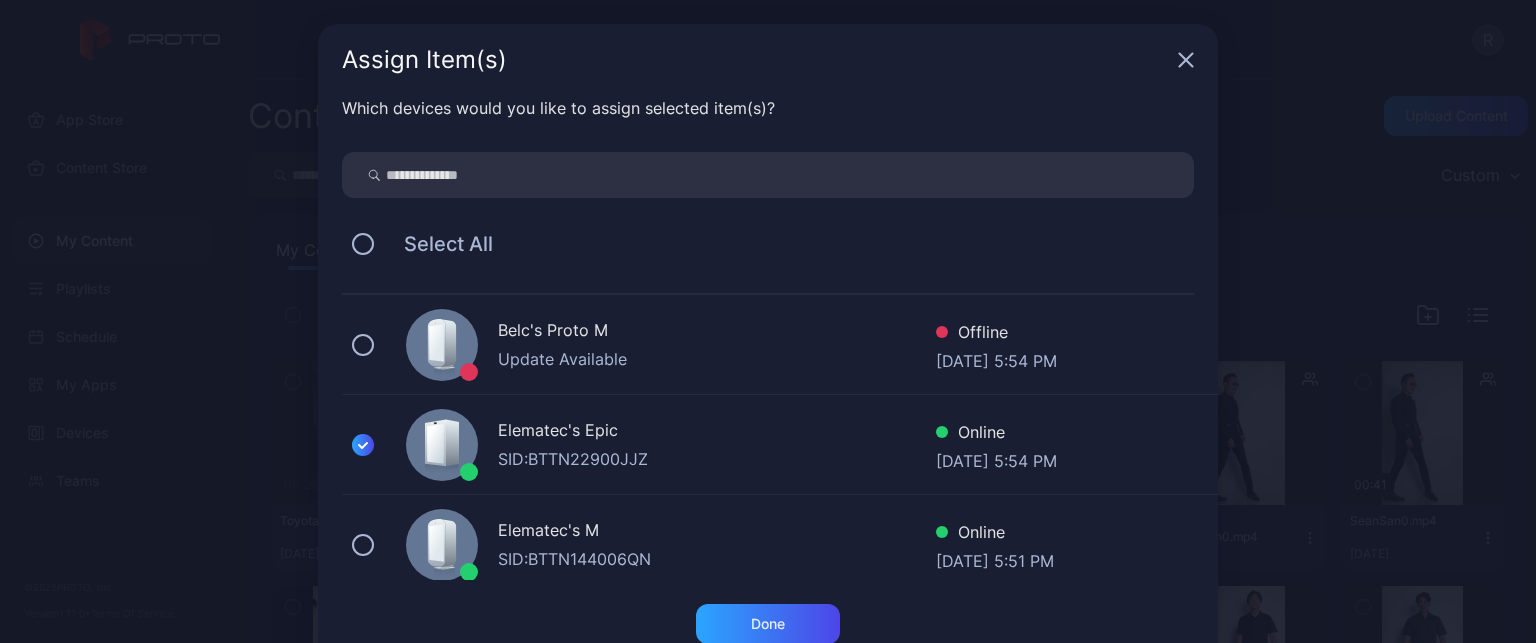 click on "Elematec's M SID:  BTTN144006QN Online Jul 08, 2025 at 5:51 PM" at bounding box center [780, 545] 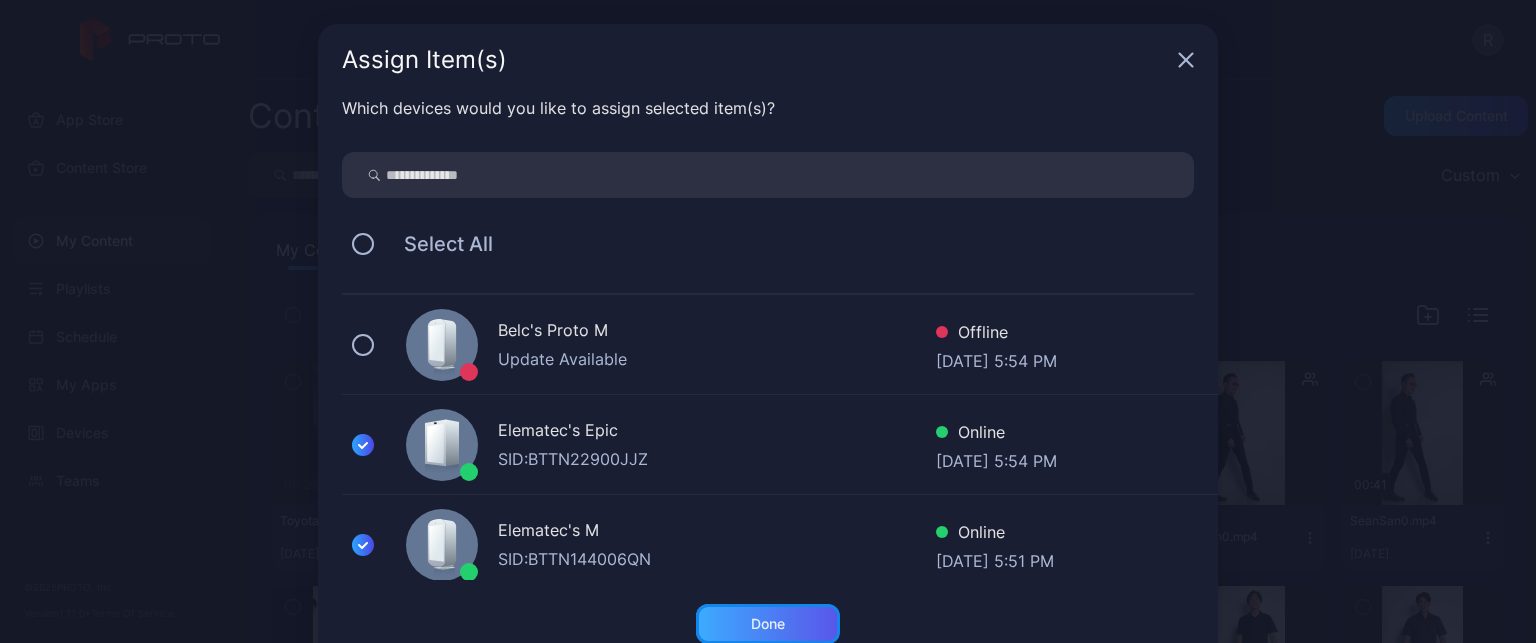 click on "Done" at bounding box center [768, 624] 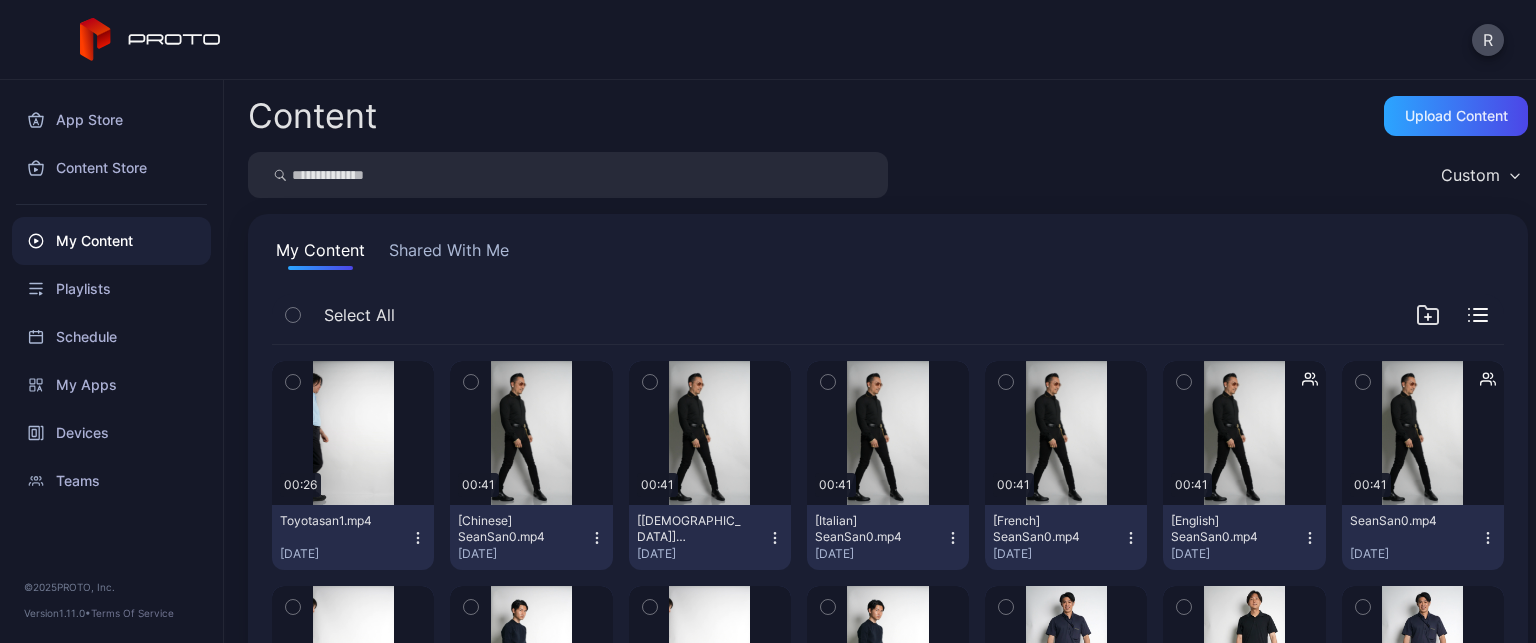 click 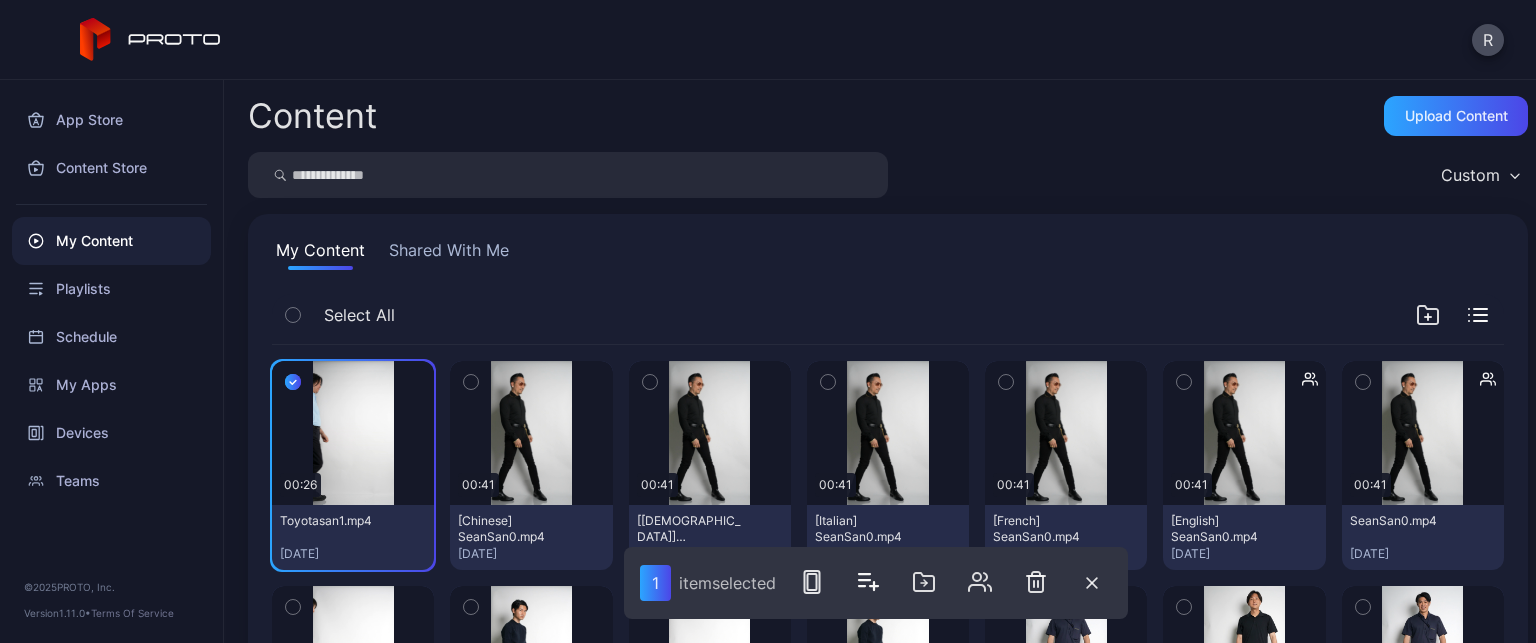 click 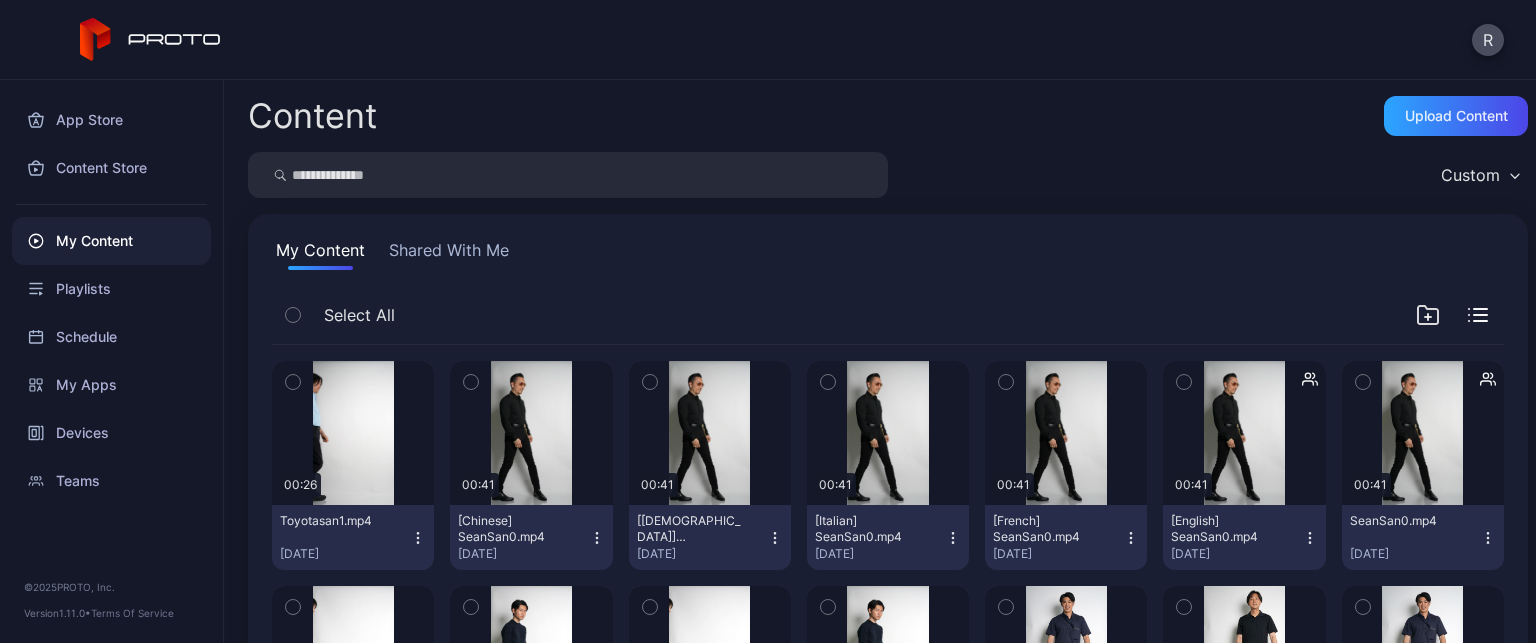 click 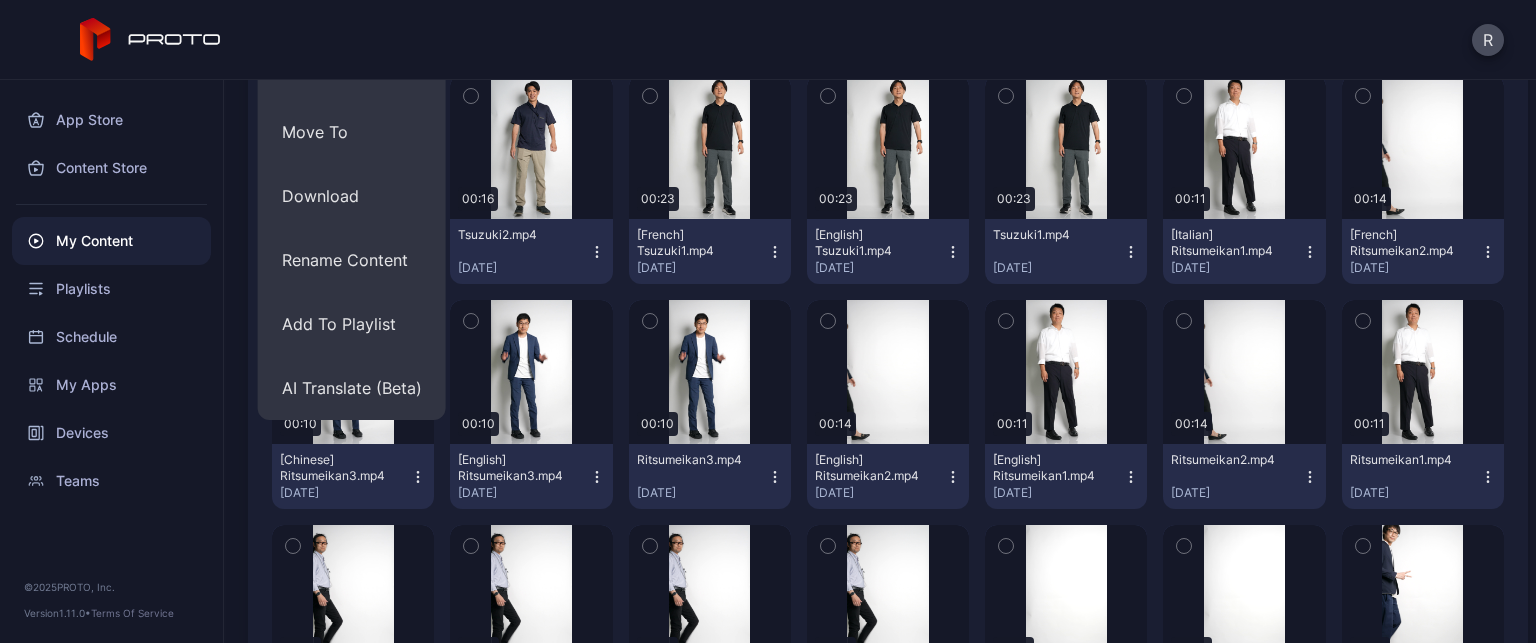 scroll, scrollTop: 738, scrollLeft: 0, axis: vertical 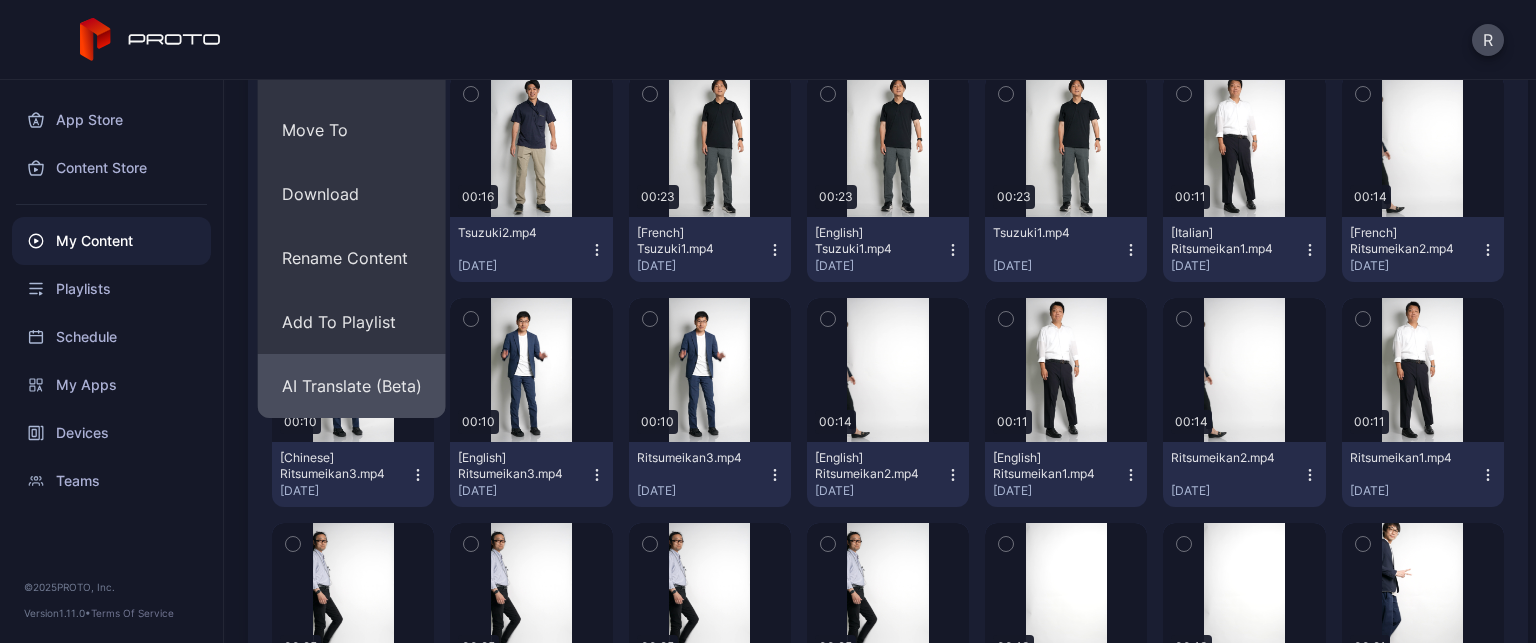 click on "AI Translate (Beta)" at bounding box center [352, 386] 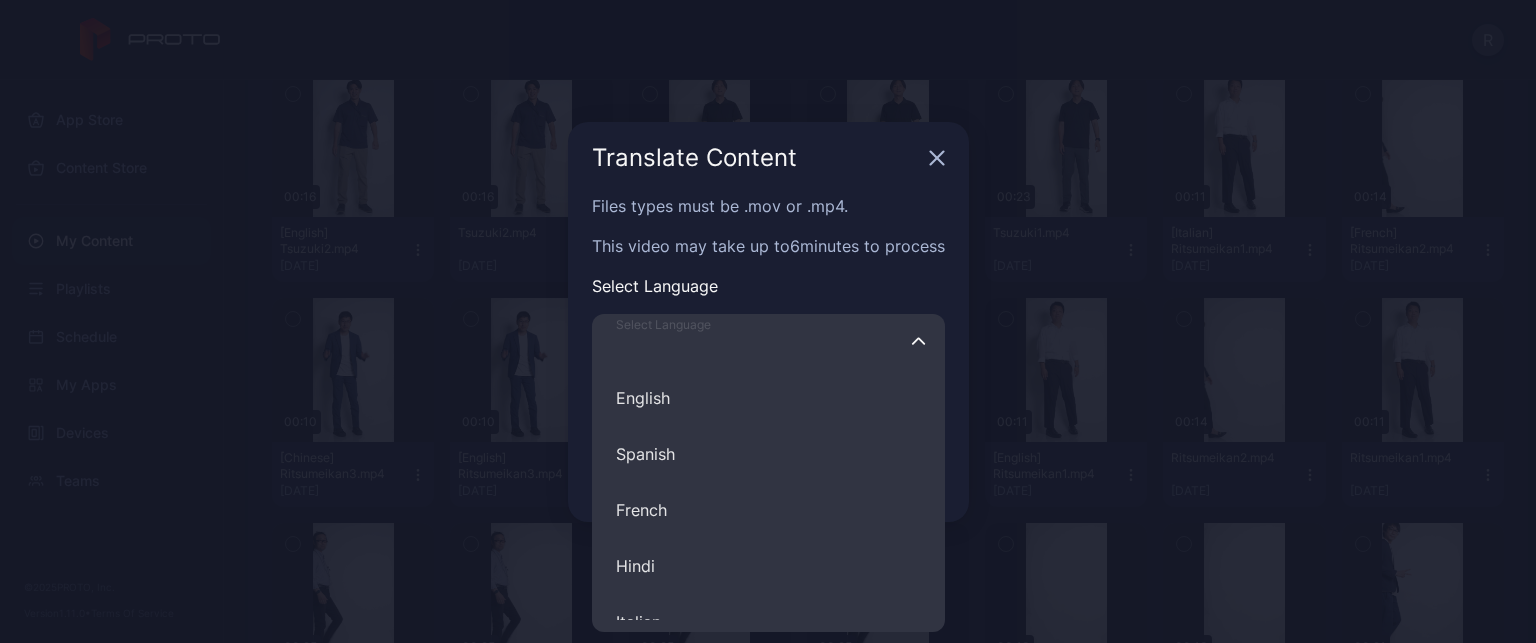 click on "Select Language English Spanish French Hindi Italian German Polish Portuguese Chinese Japanese Dutch Turkish Korean Danish Arabic Romanian Mandarin Filipino Swedish Indonesian Ukrainian Greek Czech Bulgarian Malay Slovak Croatian Tamil Finnish Russian English - Your Accent English - American Accent Afrikaans (South Africa) Albanian (Albania) Amharic (Ethiopia) Arabic (Algeria) Arabic (Bahrain) Arabic (Egypt) Arabic (Iraq) Arabic (Jordan) Arabic (Kuwait) Arabic (Lebanon) Arabic (Libya) Arabic (Morocco) Arabic (Oman) Arabic (Qatar) Arabic (Saudi Arabia) Arabic (Syria) Arabic (Tunisia) Arabic (United Arab Emirates) Arabic (Yemen) Armenian (Armenia) Azerbaijani (Latin, Azerbaijan) Bangla (Bangladesh) Basque Bengali (India) Bosnian (Bosnia and Herzegovina) Bulgarian (Bulgaria) Burmese (Myanmar) Catalan Chinese (Cantonese, Traditional) Chinese (Jilu Mandarin, Simplified) Chinese (Mandarin, Simplified) Chinese (Northeastern Mandarin, Simplified) Chinese (Southwestern Mandarin, Simplified) Chinese (Wu, Simplified)" at bounding box center (768, 342) 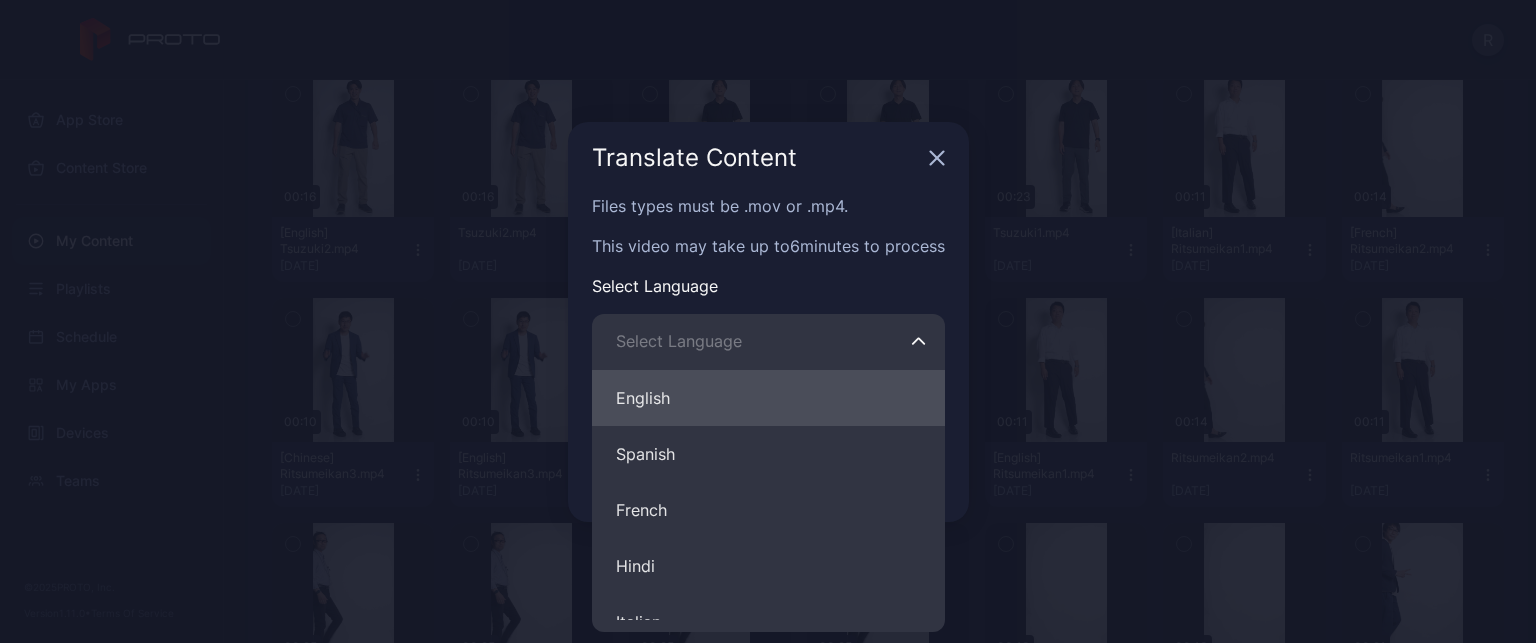 click on "English" at bounding box center (768, 398) 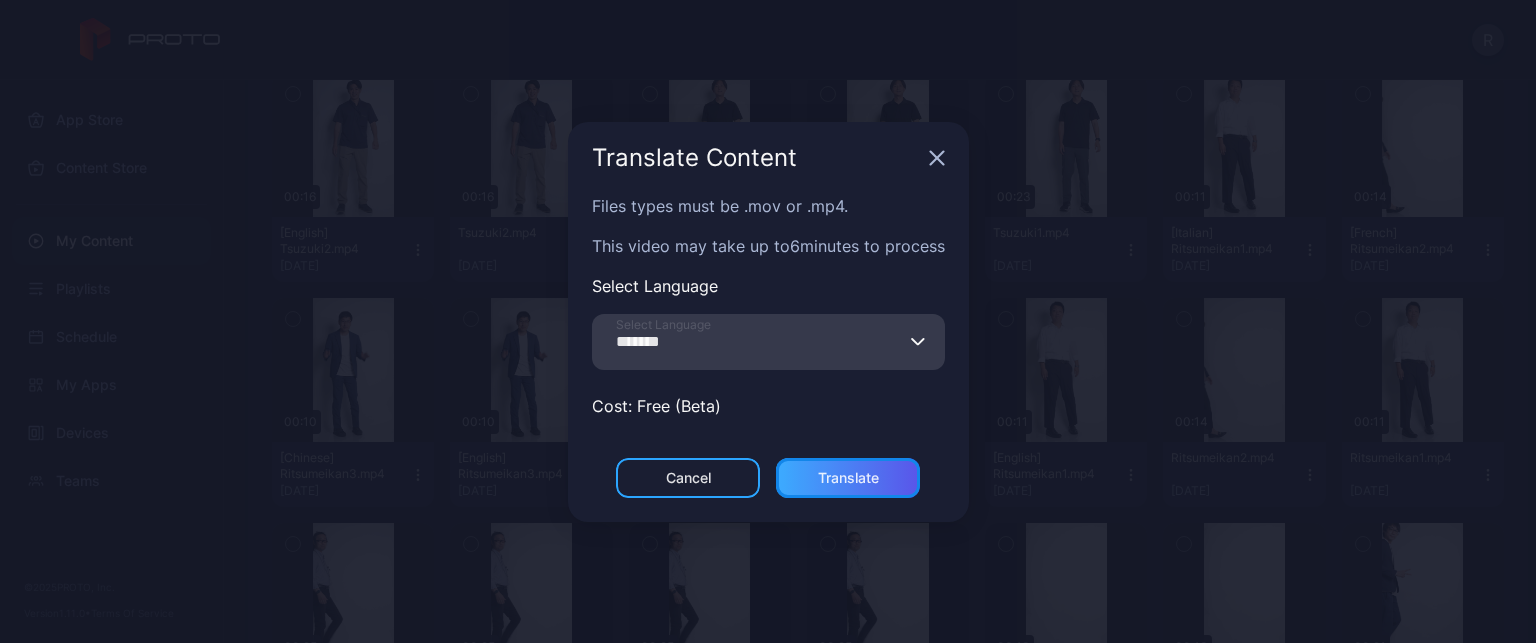 click on "Translate" at bounding box center [848, 478] 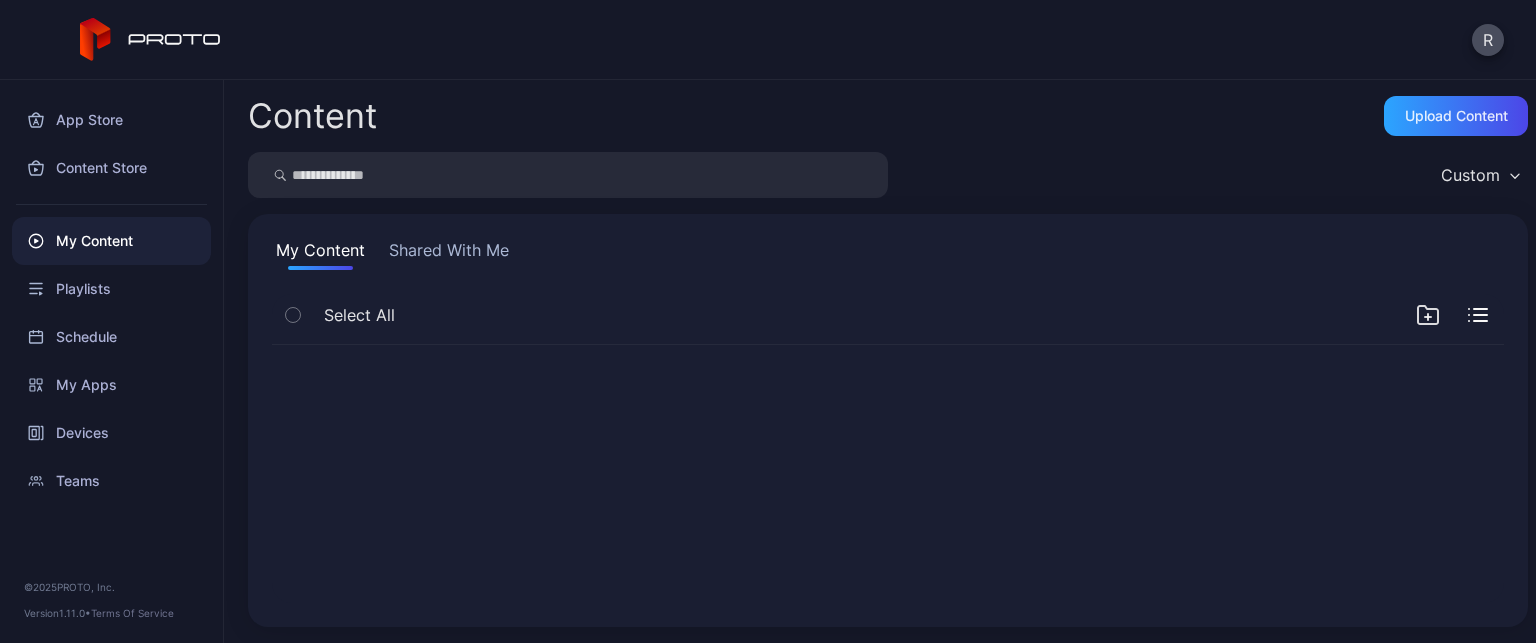 scroll, scrollTop: 0, scrollLeft: 0, axis: both 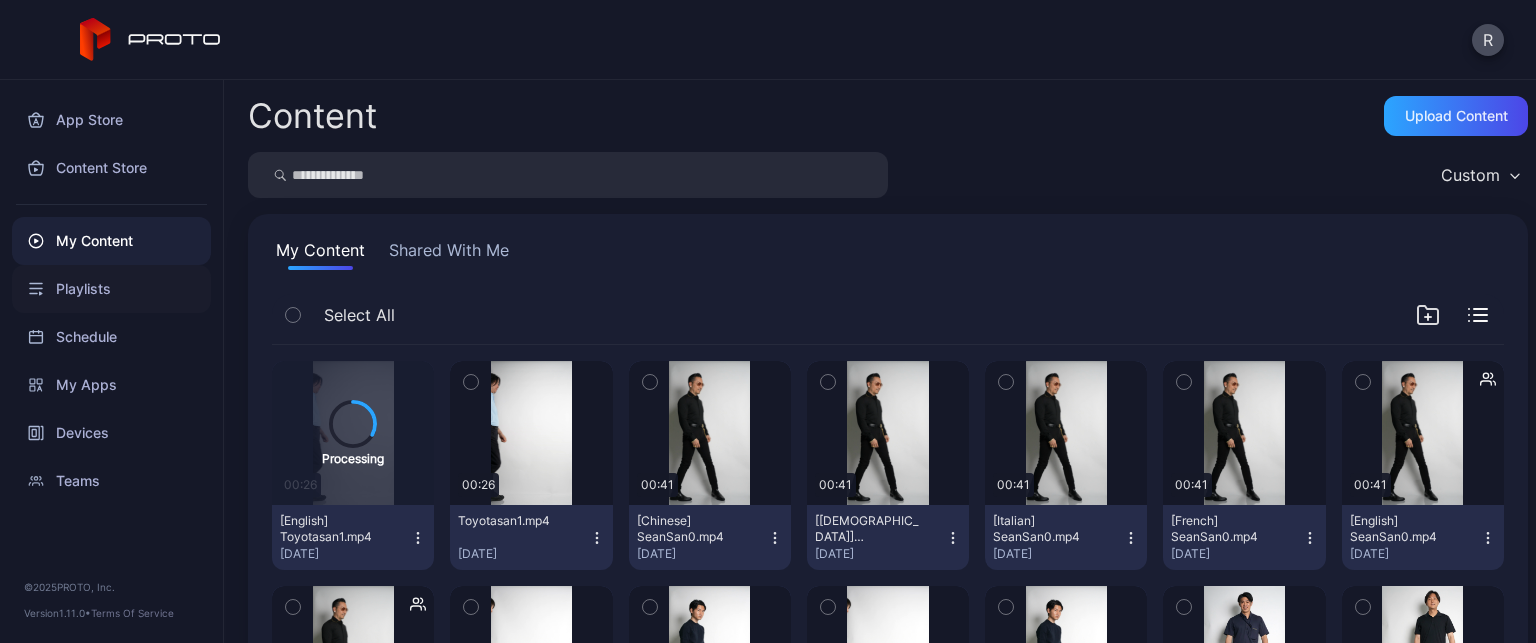 click on "Playlists" at bounding box center (111, 289) 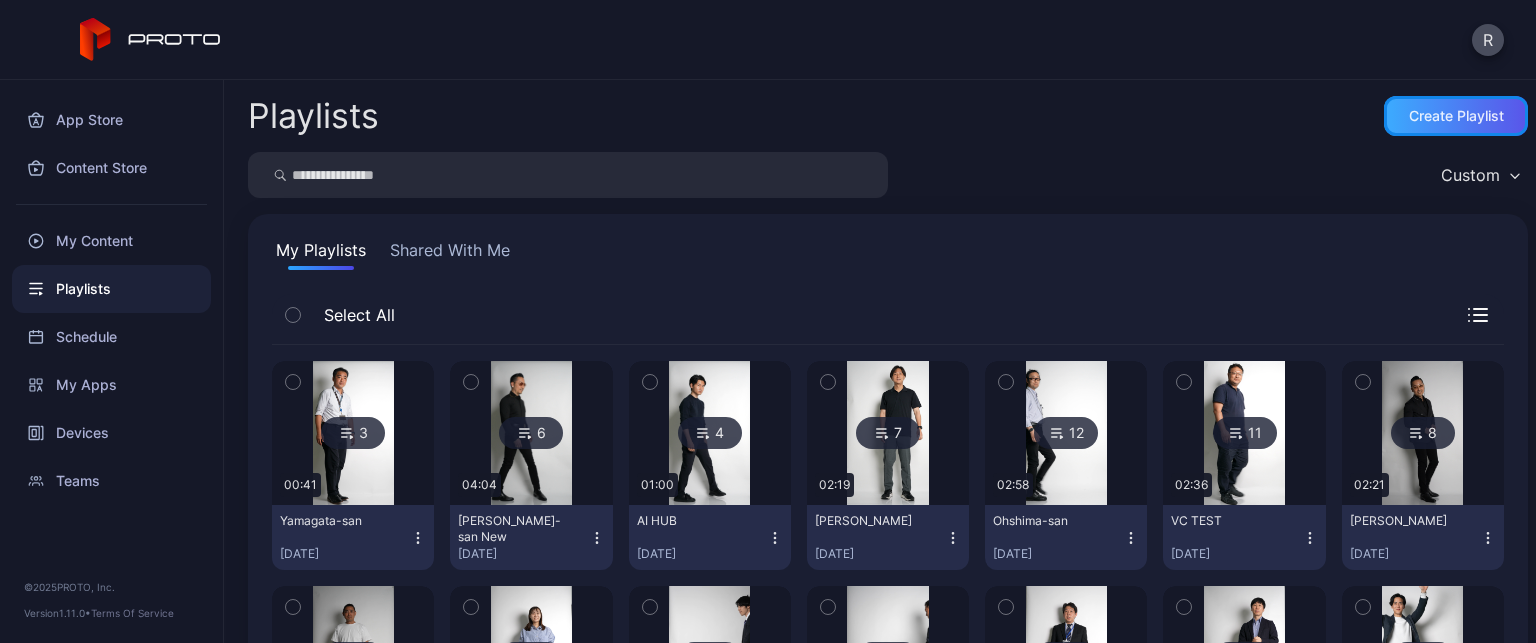 click on "Create Playlist" at bounding box center (1456, 116) 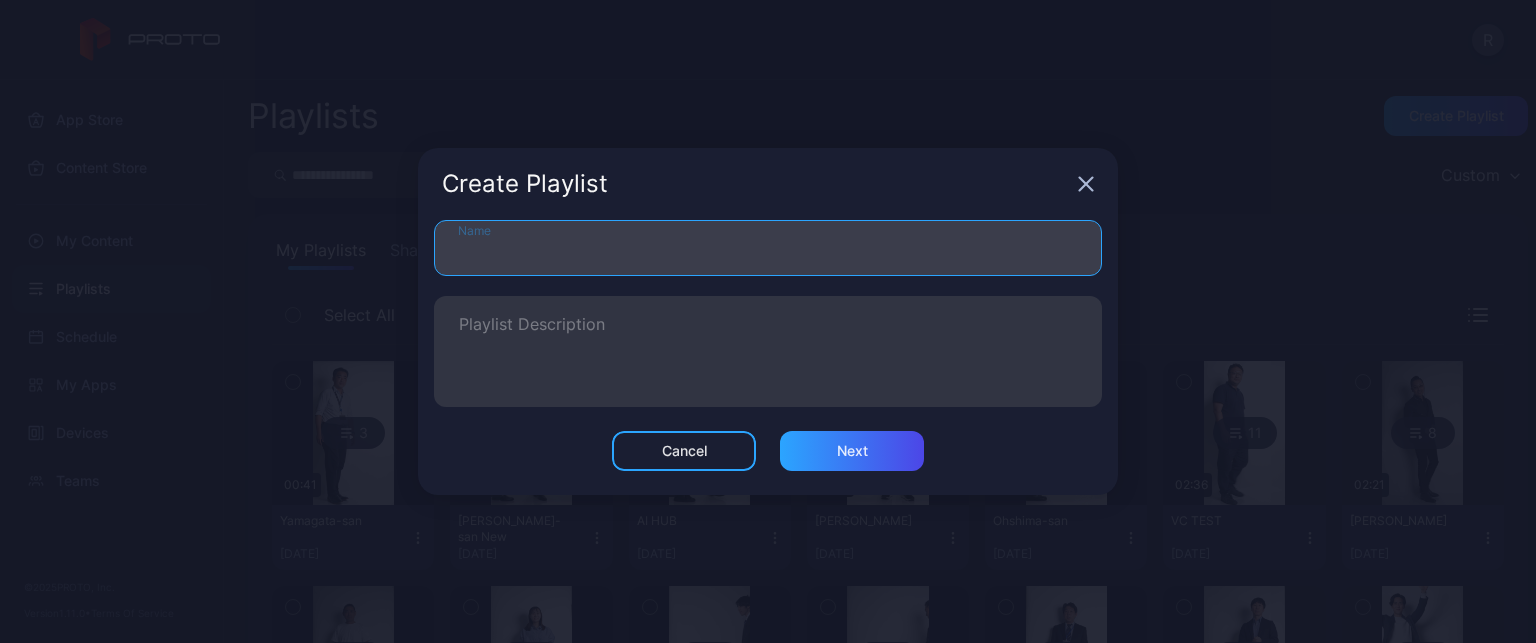 click on "Name" at bounding box center (768, 248) 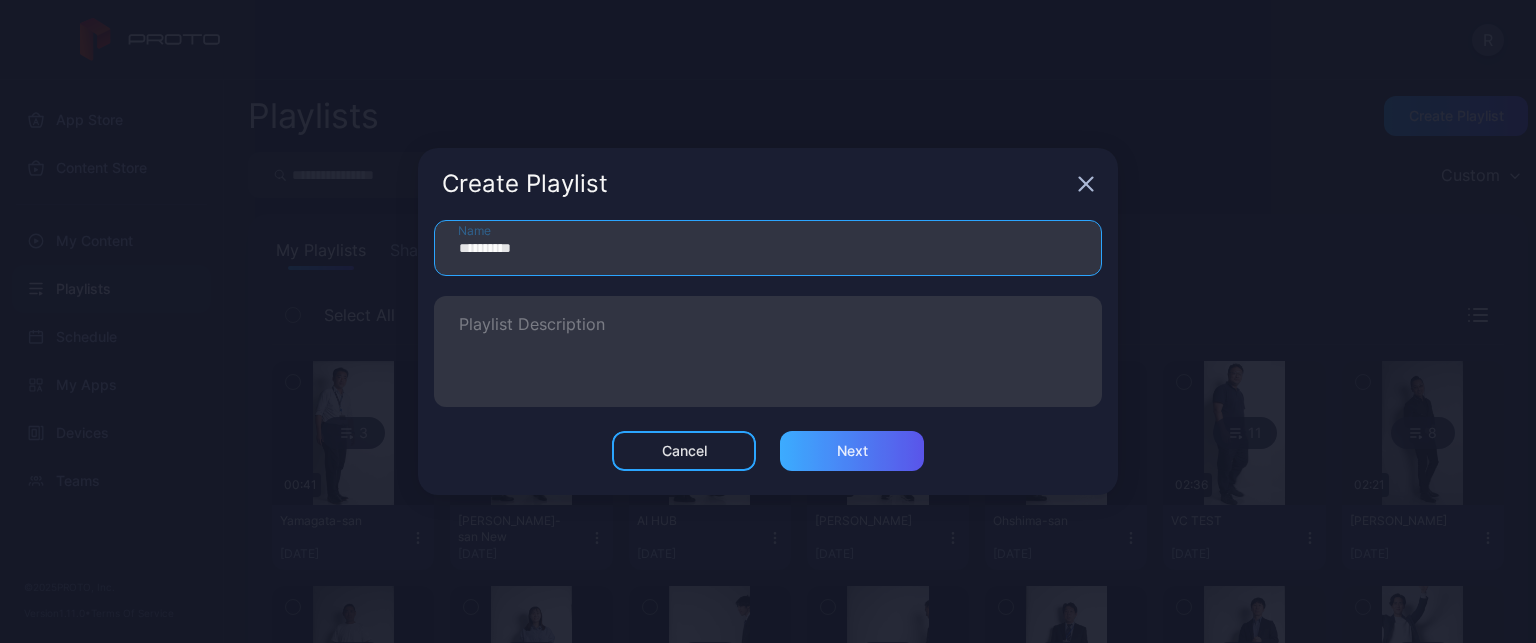 type on "**********" 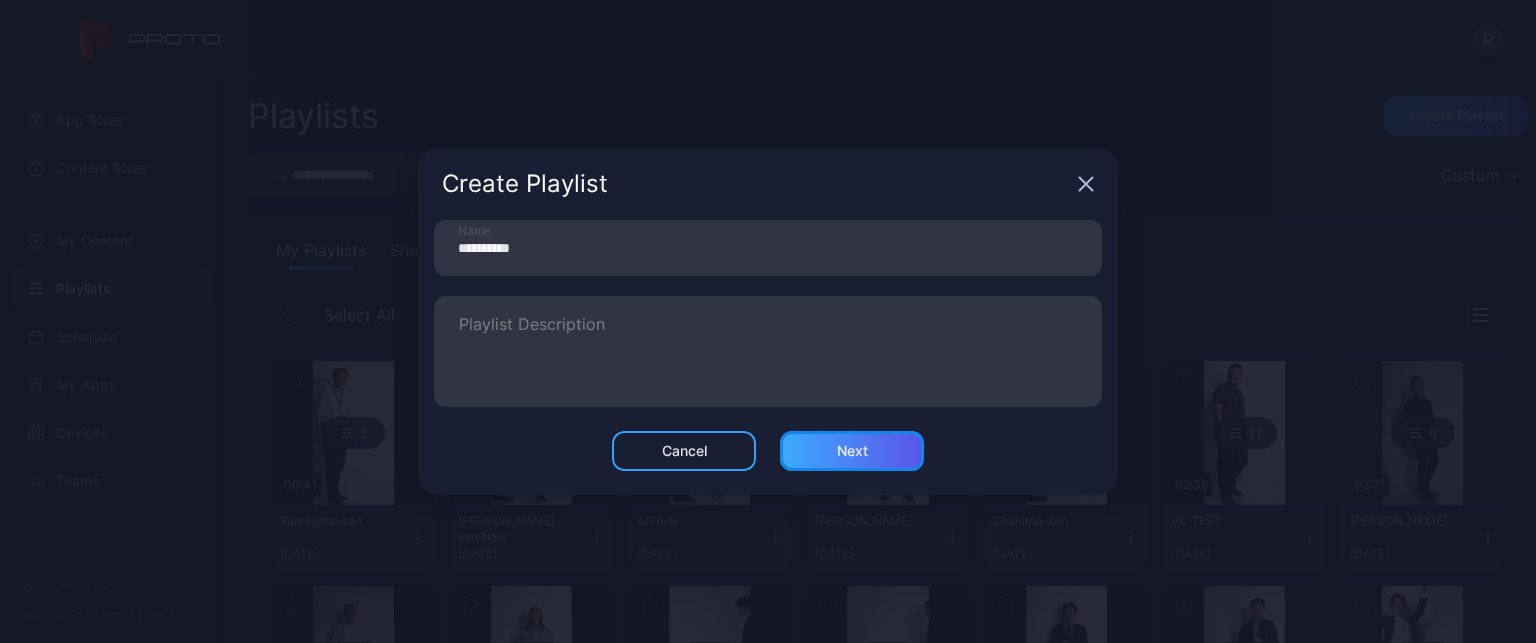 click on "Next" at bounding box center [852, 451] 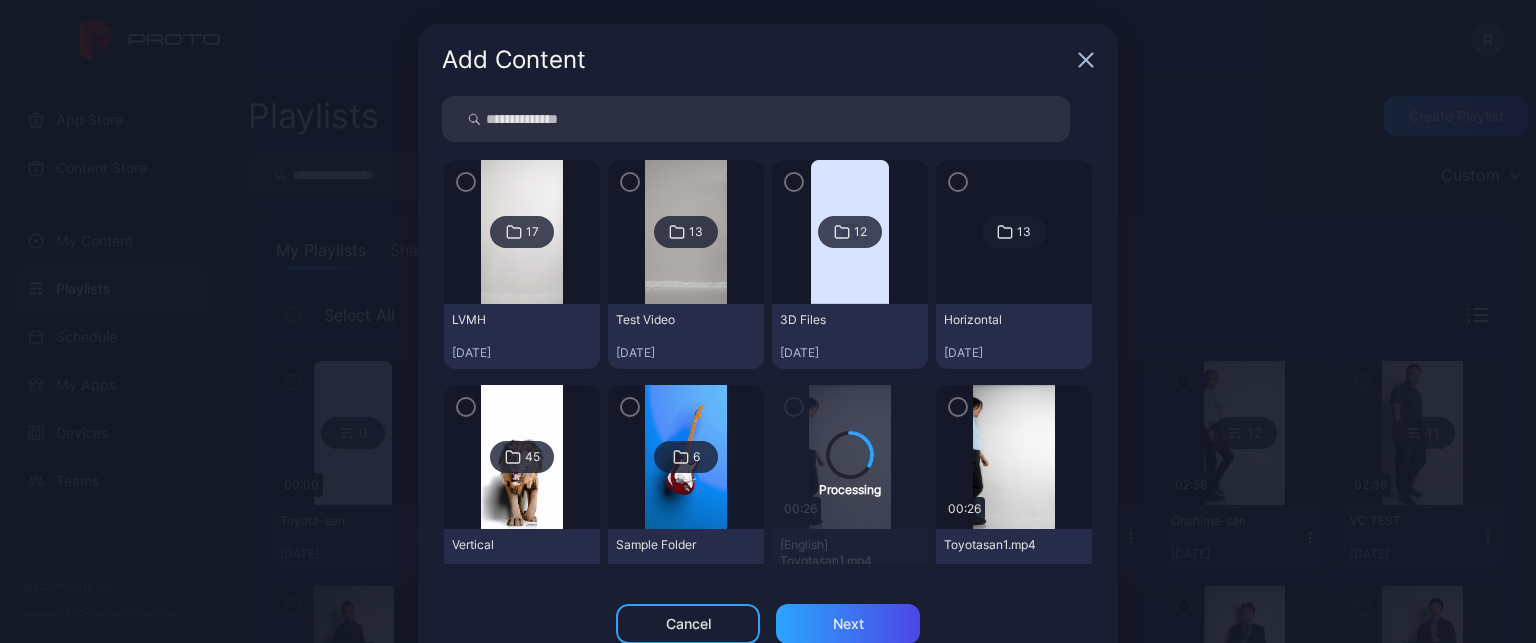 click 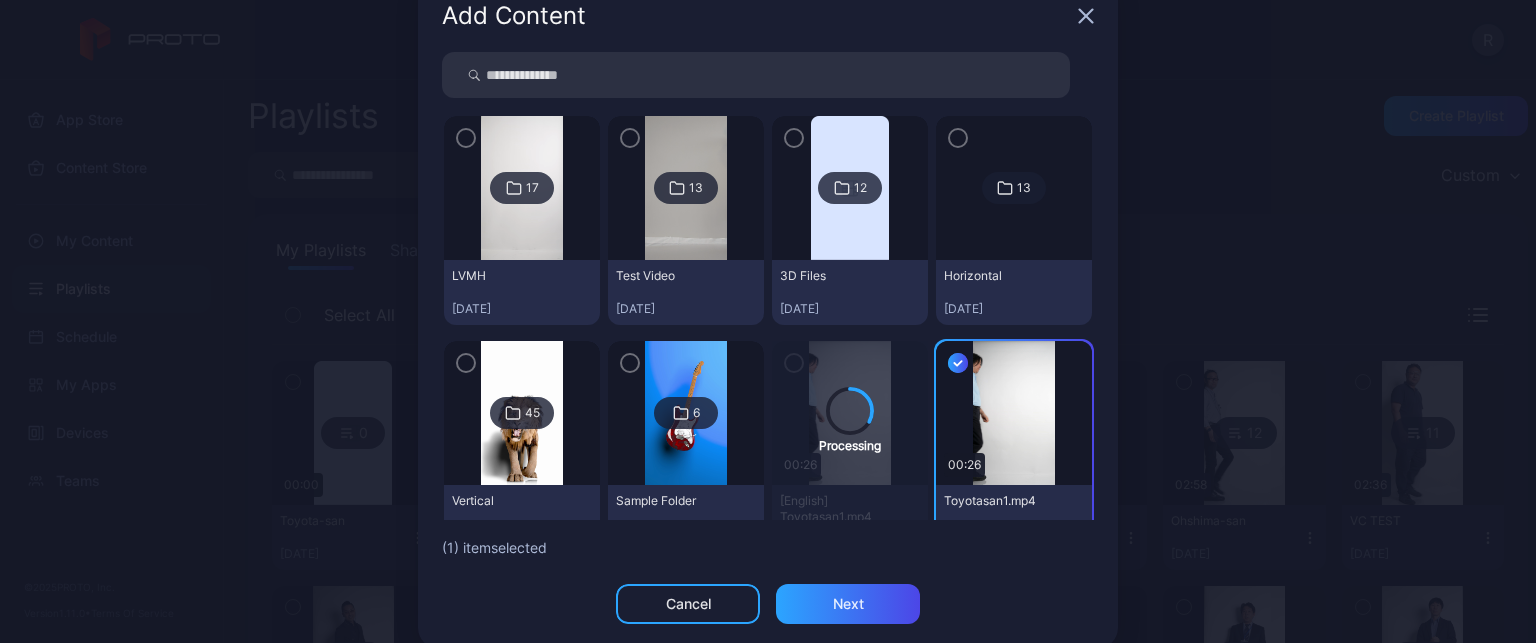scroll, scrollTop: 72, scrollLeft: 0, axis: vertical 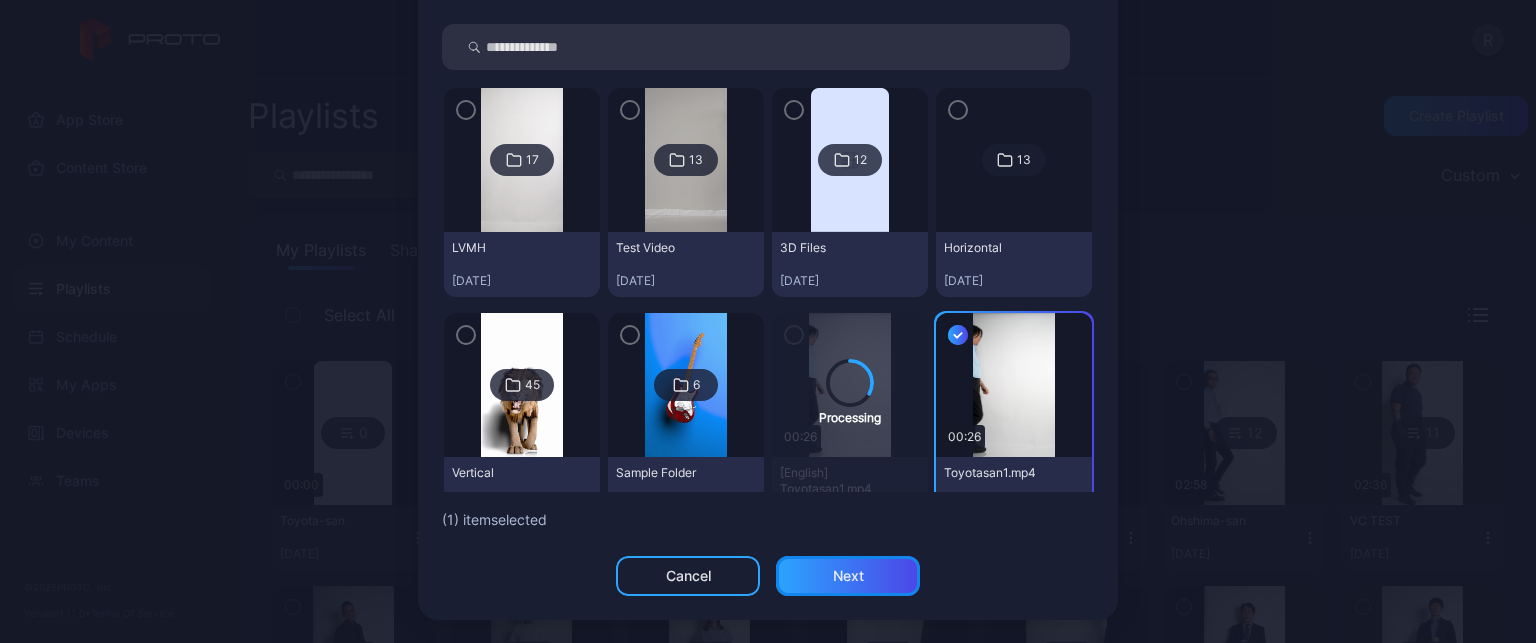 click on "Next" at bounding box center [848, 576] 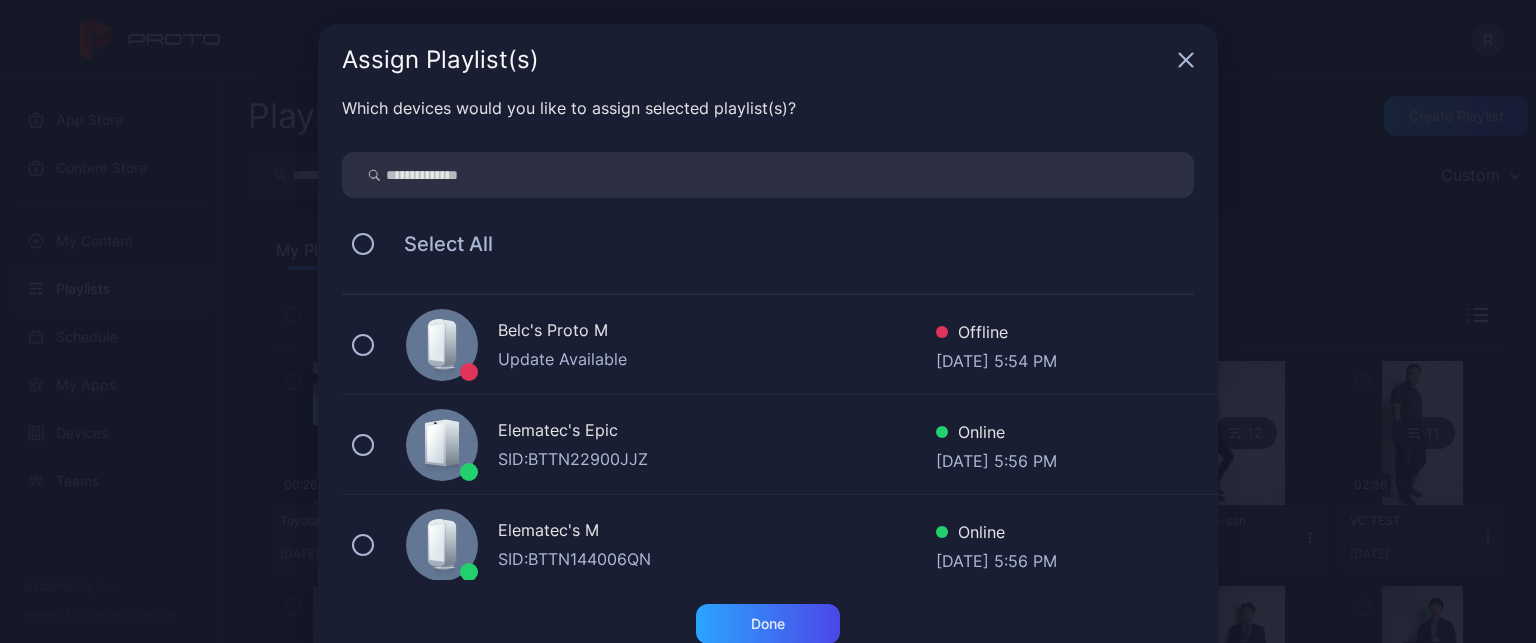 click at bounding box center (442, 445) 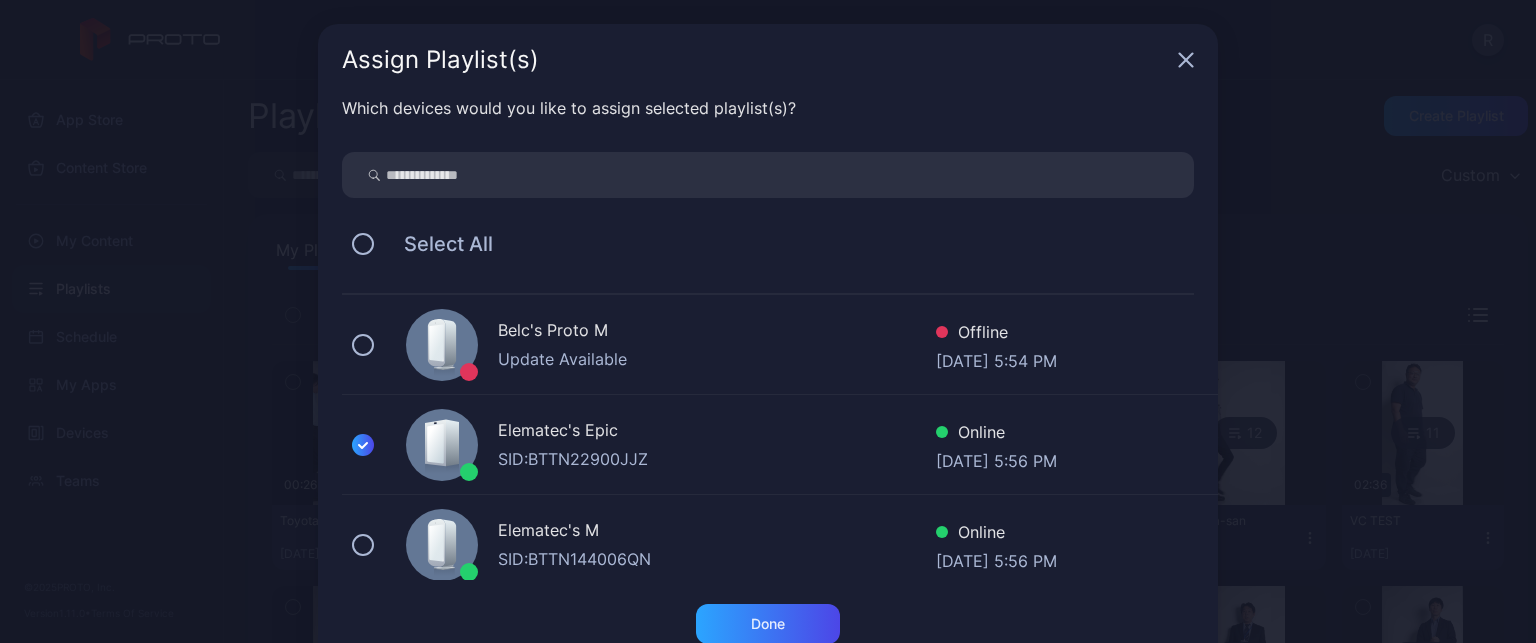 click on "Elematec's M SID:  BTTN144006QN Online Jul 08, 2025 at 5:56 PM" at bounding box center [780, 545] 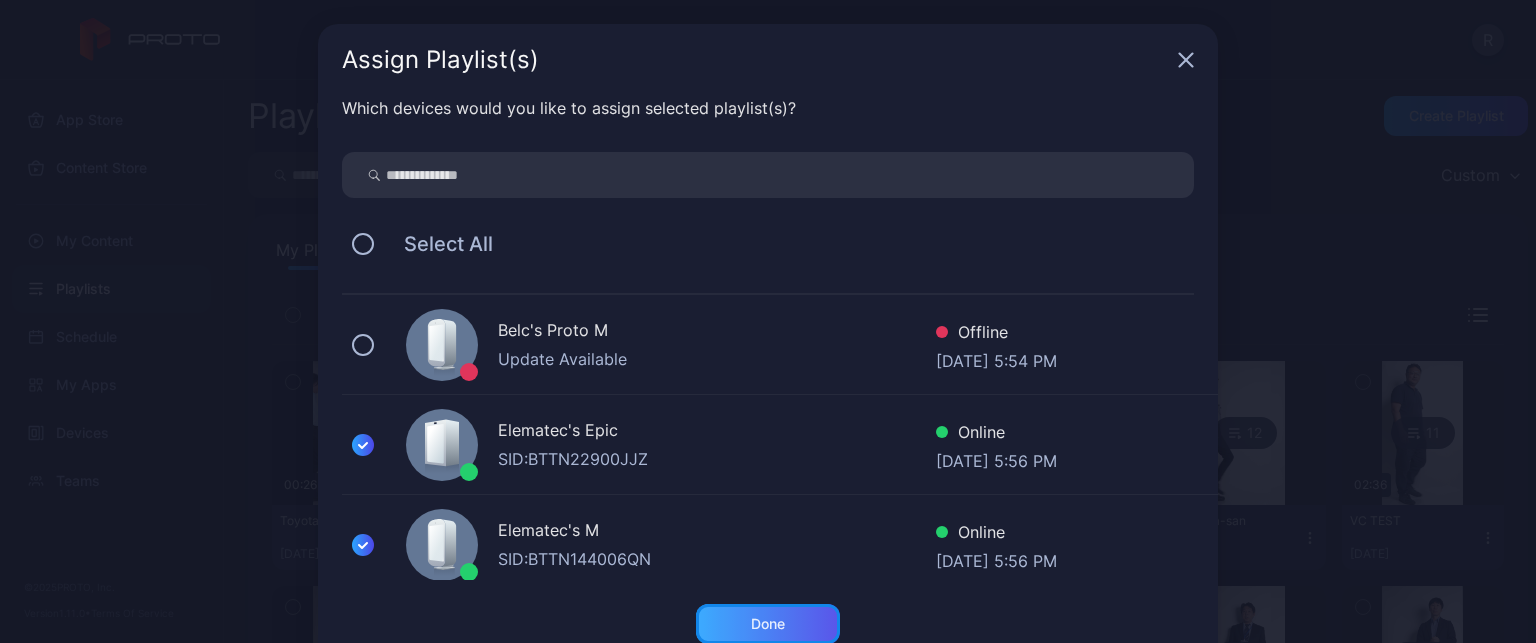 click on "Done" at bounding box center [768, 624] 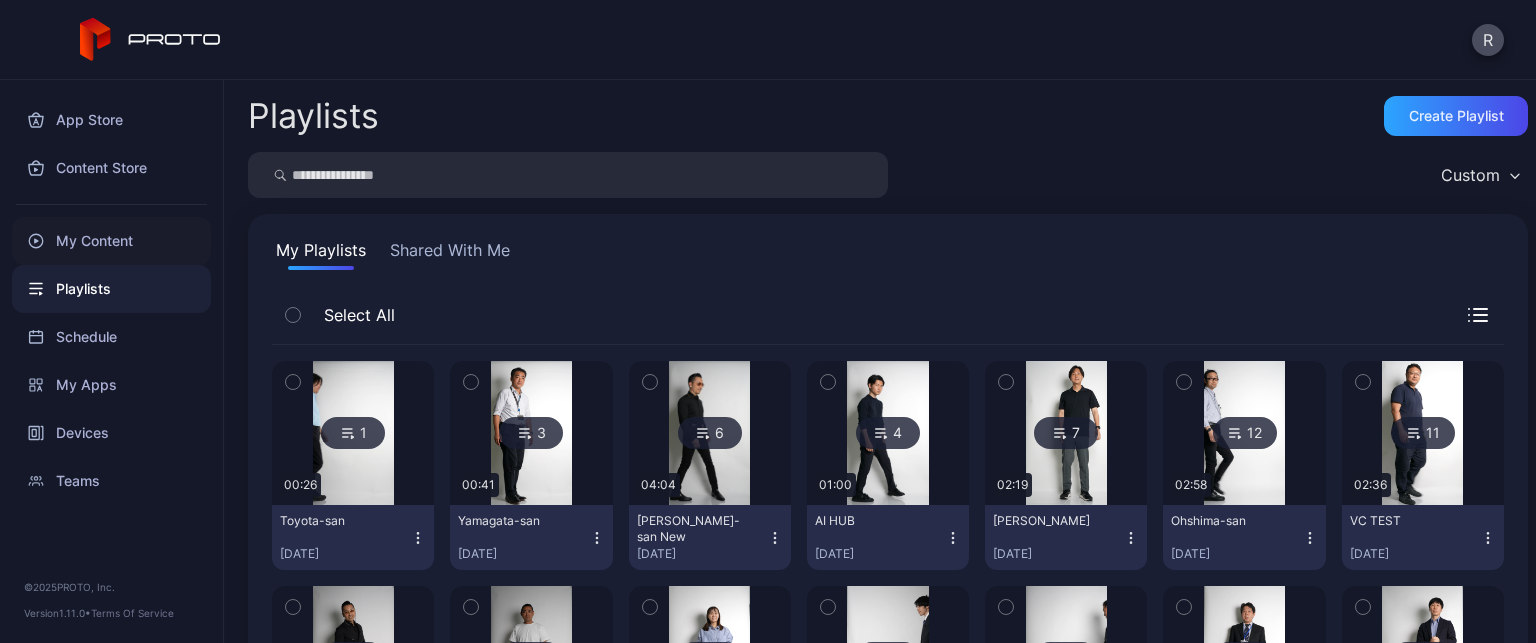 click on "My Content" at bounding box center (111, 241) 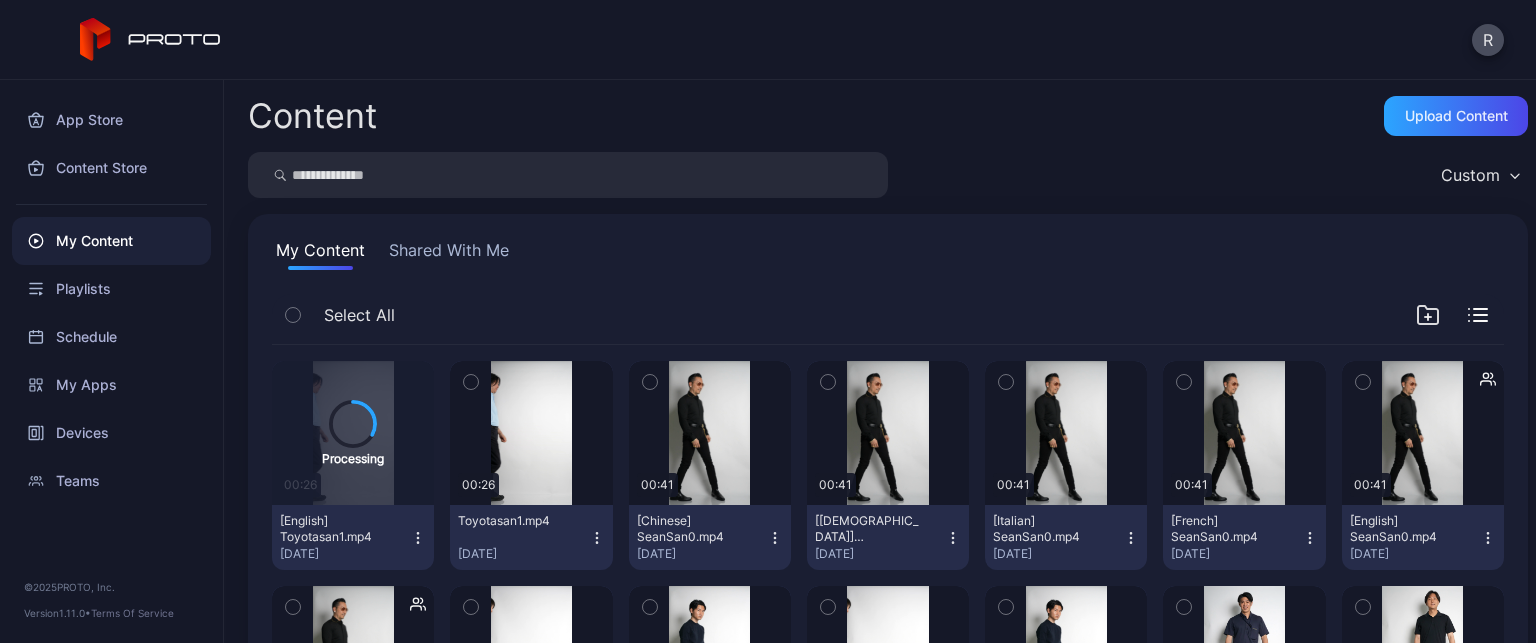 click on "My Content Shared With Me Select All Processing 00:26 [English] Toyotasan1.mp4 Jul 8, 2025 Preview 00:26 Toyotasan1.mp4 Jul 8, 2025 Preview 00:41 [Chinese] SeanSan0.mp4 Jun 27, 2025 Preview 00:41 [Korean] SeanSan0.mp4 Jun 27, 2025 Preview 00:41 [Italian] SeanSan0.mp4 Jun 27, 2025 Preview 00:41 [French] SeanSan0.mp4 Jun 27, 2025 Preview 00:41 [English] SeanSan0.mp4 Jun 27, 2025 Preview 00:41 SeanSan0.mp4 Jun 27, 2025 Preview 00:14 [Korean] AIHUB2.mp4 Jun 27, 2025 Preview 00:17 [Chinese] AIHUB1.MP4 Jun 27, 2025 Preview 00:14 AIHUB2.mp4 Jun 27, 2025 Preview 00:17 AIHUB1.MP4 Jun 27, 2025 Preview 00:16 [Chinese] Tsuzuki2.mp4 Jun 23, 2025 Preview 00:23 [Chinese] Tsuzuki1.mp4 Jun 23, 2025 Preview 00:16 [French] Tsuzuki2.mp4 Jun 23, 2025 Preview 00:16 [English] Tsuzuki2.mp4 Jun 23, 2025 Preview 00:16 Tsuzuki2.mp4 Jun 23, 2025 Preview 00:23 [French] Tsuzuki1.mp4 Jun 23, 2025 Preview 00:23 [English] Tsuzuki1.mp4 Jun 23, 2025 Preview 00:23 Tsuzuki1.mp4 Jun 23, 2025 Preview 00:11 [Italian] Ritsumeikan1.mp4 Jun 20, 2025" at bounding box center (888, 974) 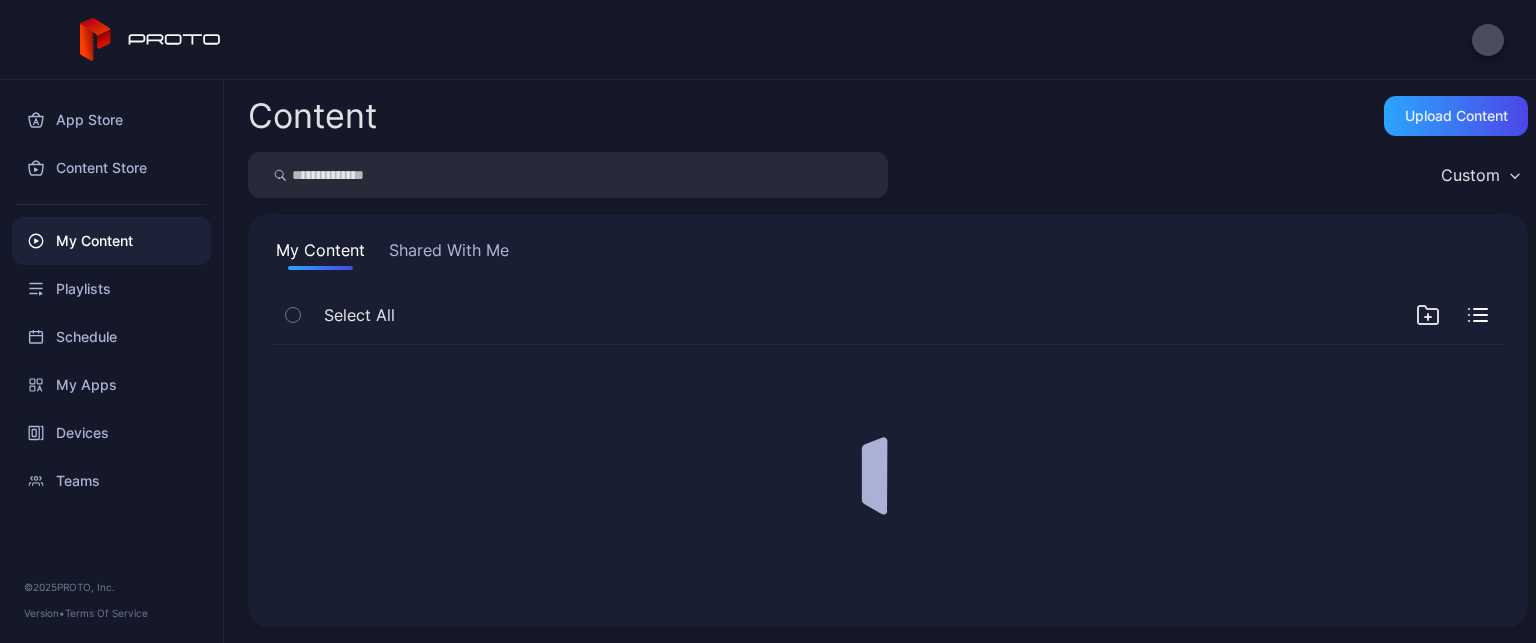 scroll, scrollTop: 0, scrollLeft: 0, axis: both 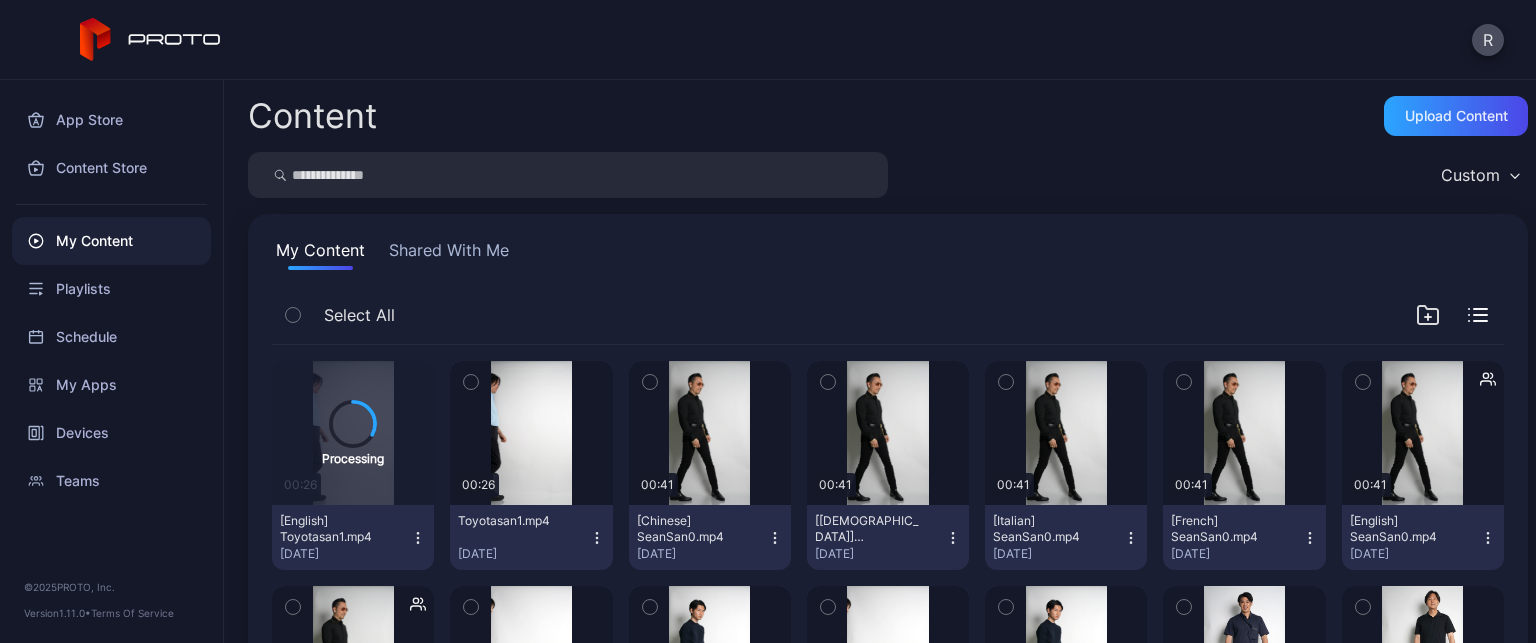 click 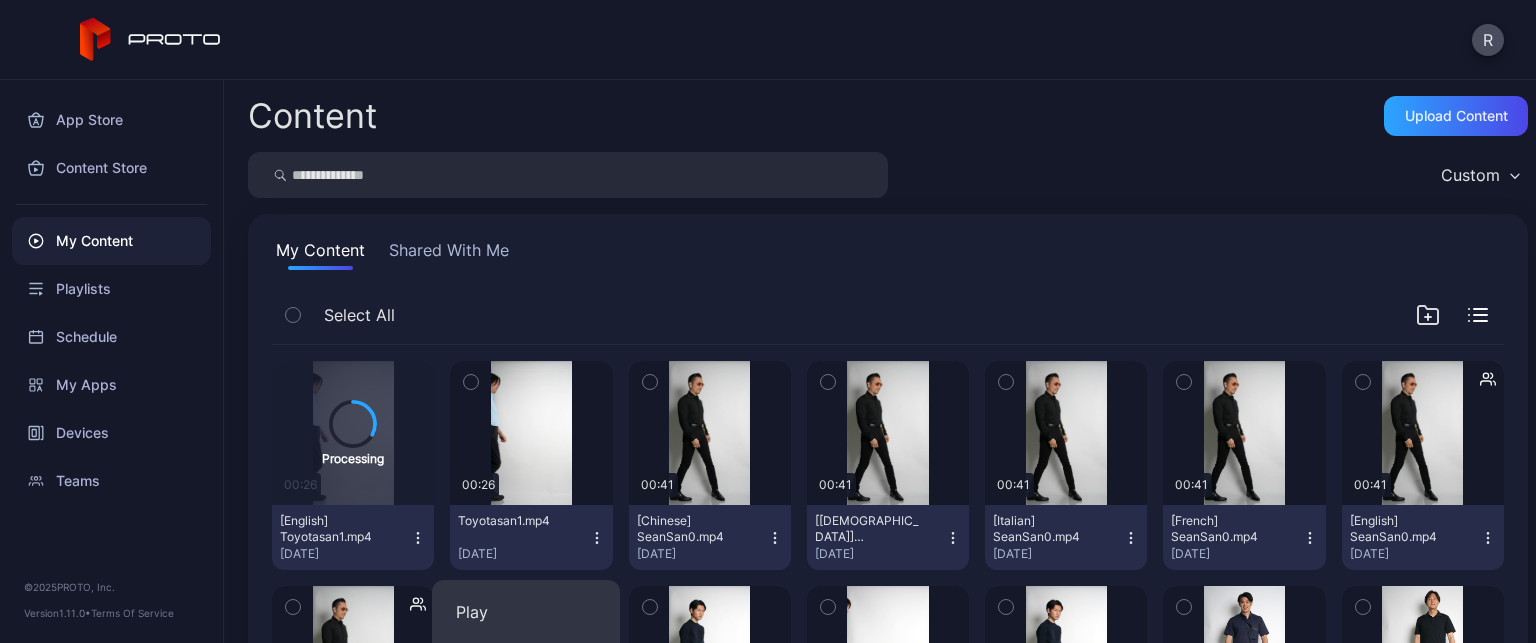 click 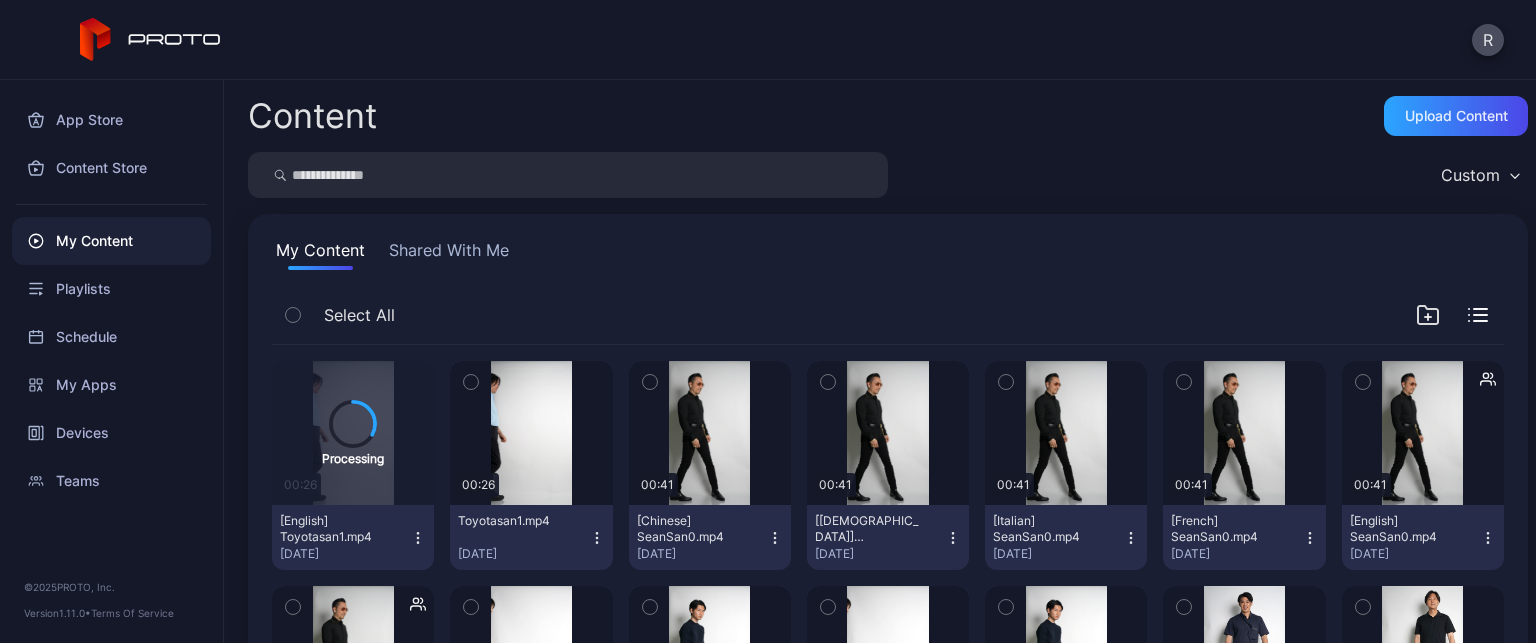 click on "My Content Shared With Me Select All Processing 00:26 [English] Toyotasan1.mp4 Jul 8, 2025 Preview 00:26 Toyotasan1.mp4 Jul 8, 2025 Preview 00:41 [Chinese] SeanSan0.mp4 Jun 27, 2025 Preview 00:41 [Korean] SeanSan0.mp4 Jun 27, 2025 Preview 00:41 [Italian] SeanSan0.mp4 Jun 27, 2025 Preview 00:41 [French] SeanSan0.mp4 Jun 27, 2025 Preview 00:41 [English] SeanSan0.mp4 Jun 27, 2025 Preview 00:41 SeanSan0.mp4 Jun 27, 2025 Preview 00:14 [Korean] AIHUB2.mp4 Jun 27, 2025 Preview 00:17 [Chinese] AIHUB1.MP4 Jun 27, 2025 Preview 00:14 AIHUB2.mp4 Jun 27, 2025 Preview 00:17 AIHUB1.MP4 Jun 27, 2025 Preview 00:16 [Chinese] Tsuzuki2.mp4 Jun 23, 2025 Preview 00:23 [Chinese] Tsuzuki1.mp4 Jun 23, 2025 Preview 00:16 [French] Tsuzuki2.mp4 Jun 23, 2025 Preview 00:16 [English] Tsuzuki2.mp4 Jun 23, 2025 Preview 00:16 Tsuzuki2.mp4 Jun 23, 2025 Preview 00:23 [French] Tsuzuki1.mp4 Jun 23, 2025 Preview 00:23 [English] Tsuzuki1.mp4 Jun 23, 2025 Preview 00:23 Tsuzuki1.mp4 Jun 23, 2025 Preview 00:11 [Italian] Ritsumeikan1.mp4 Jun 20, 2025" at bounding box center (888, 974) 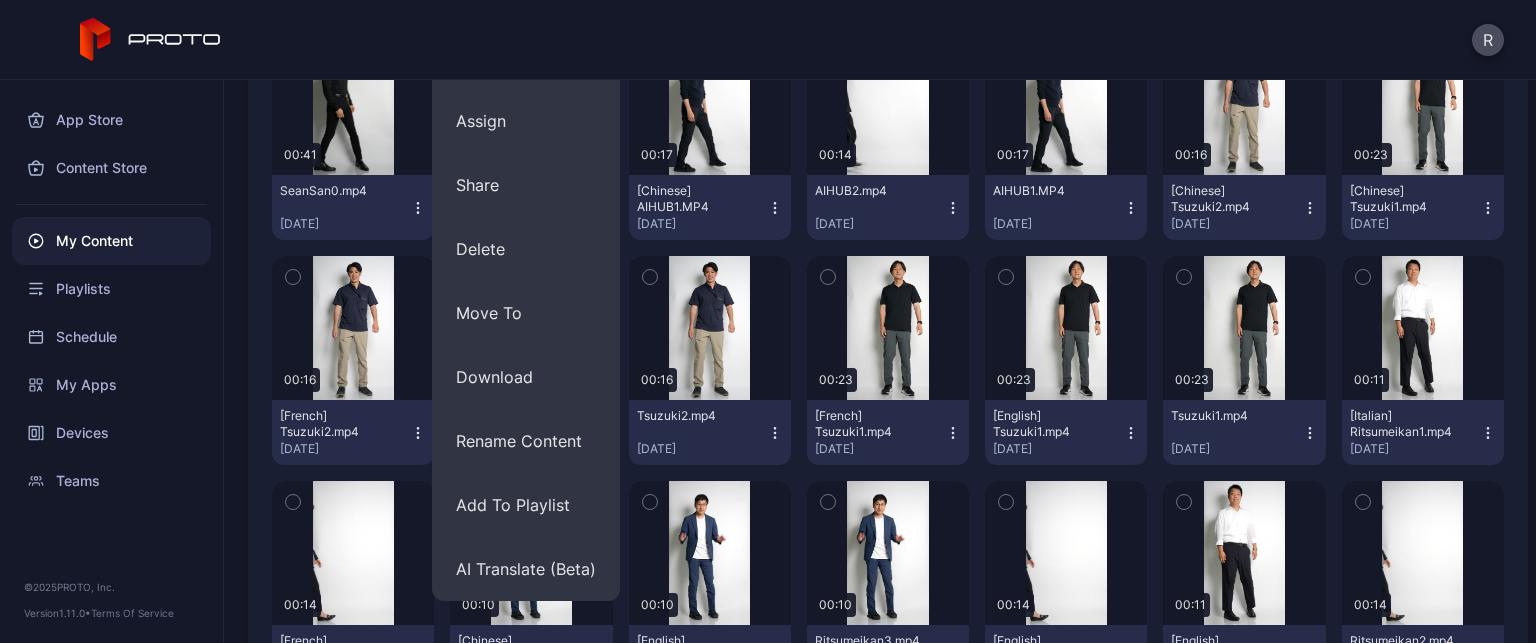 scroll, scrollTop: 556, scrollLeft: 0, axis: vertical 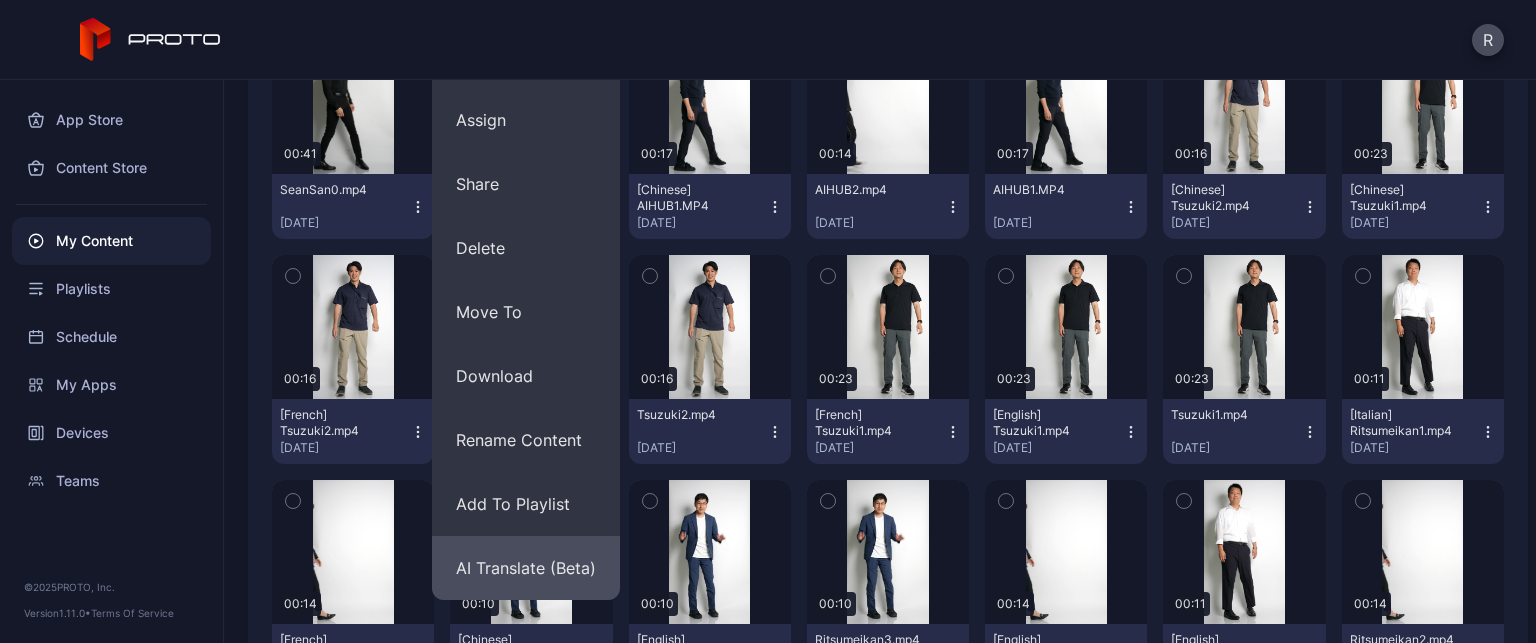 click on "AI Translate (Beta)" at bounding box center (526, 568) 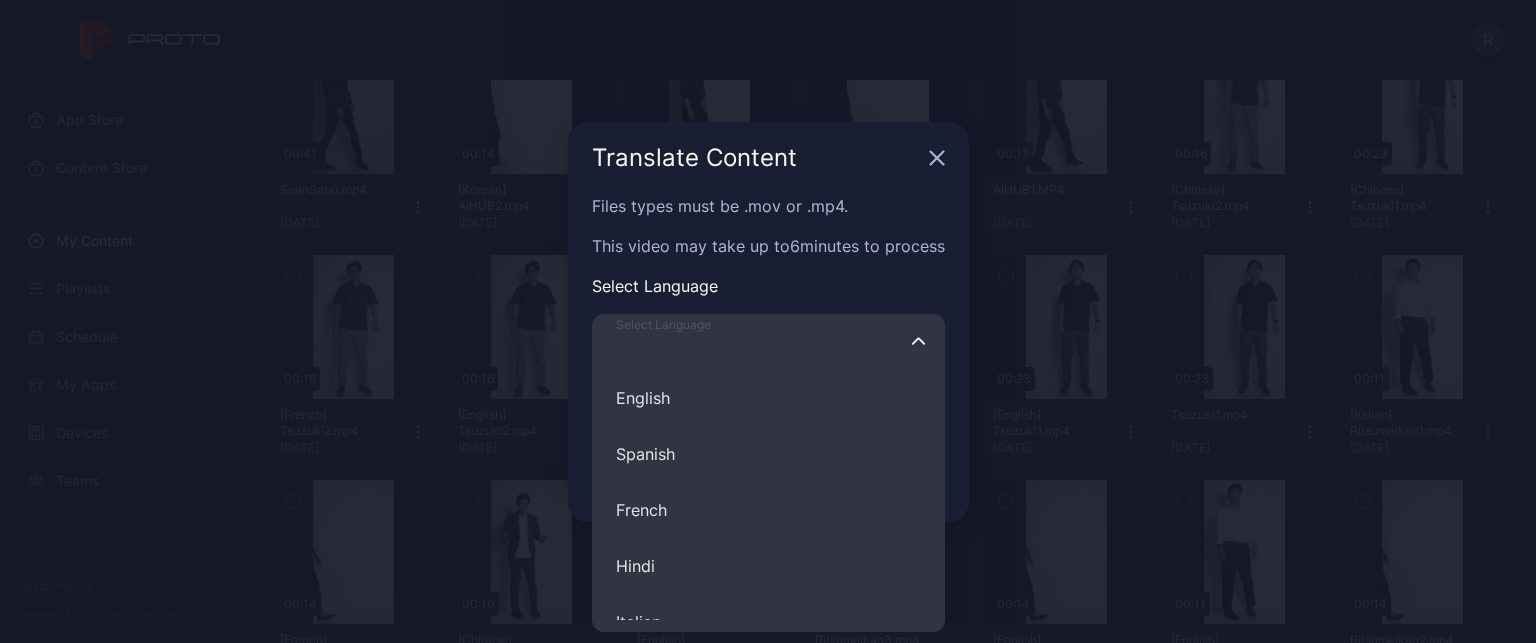 click on "Select Language English Spanish French Hindi Italian German Polish Portuguese Chinese Japanese Dutch Turkish Korean Danish Arabic Romanian Mandarin Filipino Swedish Indonesian Ukrainian Greek Czech Bulgarian Malay Slovak Croatian Tamil Finnish Russian English - Your Accent English - American Accent Afrikaans (South Africa) Albanian (Albania) Amharic (Ethiopia) Arabic (Algeria) Arabic (Bahrain) Arabic (Egypt) Arabic (Iraq) Arabic (Jordan) Arabic (Kuwait) Arabic (Lebanon) Arabic (Libya) Arabic (Morocco) Arabic (Oman) Arabic (Qatar) Arabic (Saudi Arabia) Arabic (Syria) Arabic (Tunisia) Arabic (United Arab Emirates) Arabic (Yemen) Armenian (Armenia) Azerbaijani (Latin, Azerbaijan) Bangla (Bangladesh) Basque Bengali (India) Bosnian (Bosnia and Herzegovina) Bulgarian (Bulgaria) Burmese (Myanmar) Catalan Chinese (Cantonese, Traditional) Chinese (Jilu Mandarin, Simplified) Chinese (Mandarin, Simplified) Chinese (Northeastern Mandarin, Simplified) Chinese (Southwestern Mandarin, Simplified) Chinese (Wu, Simplified)" at bounding box center [768, 342] 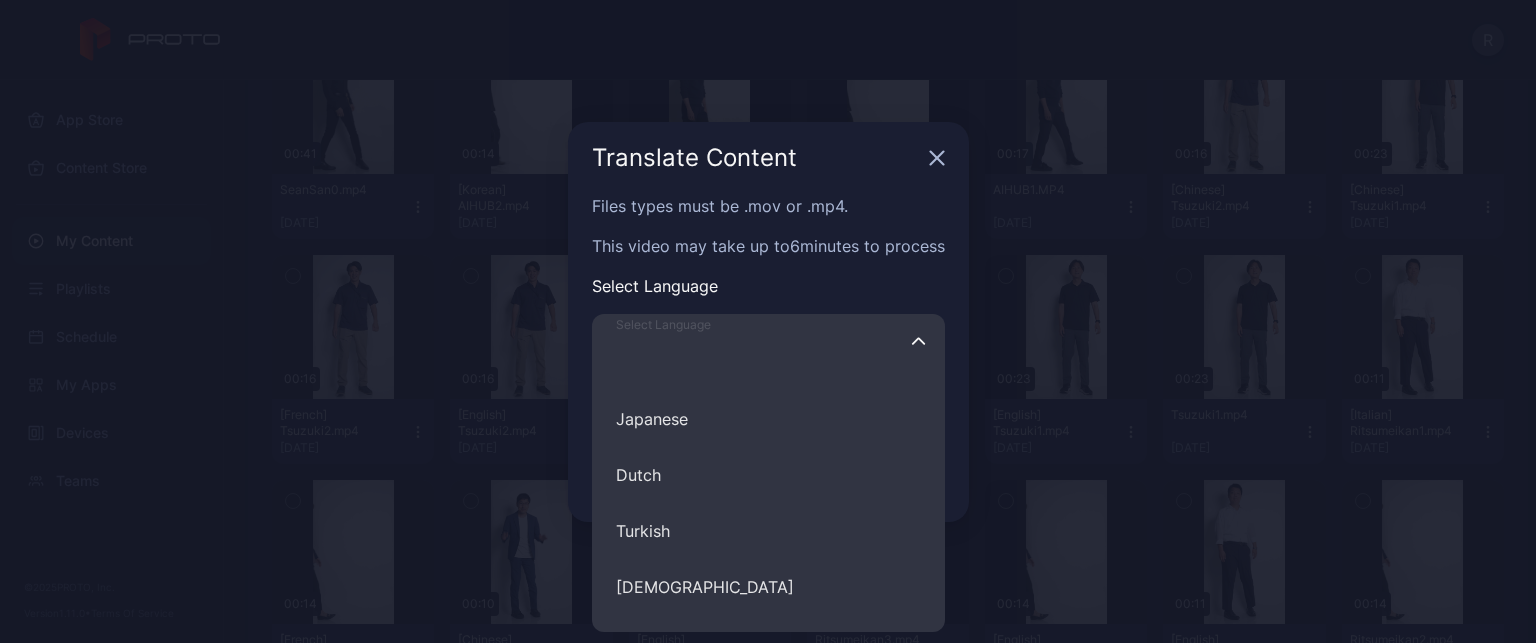 scroll, scrollTop: 499, scrollLeft: 0, axis: vertical 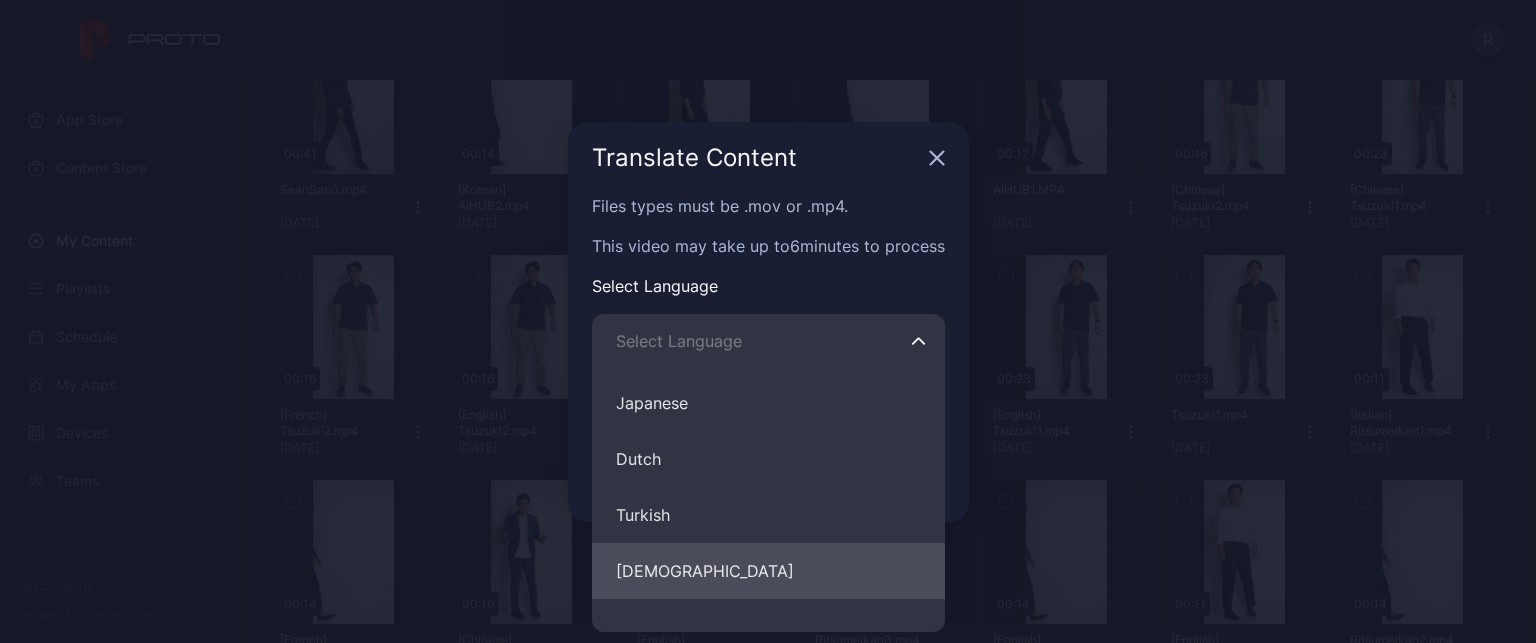 click on "Korean" at bounding box center (768, 571) 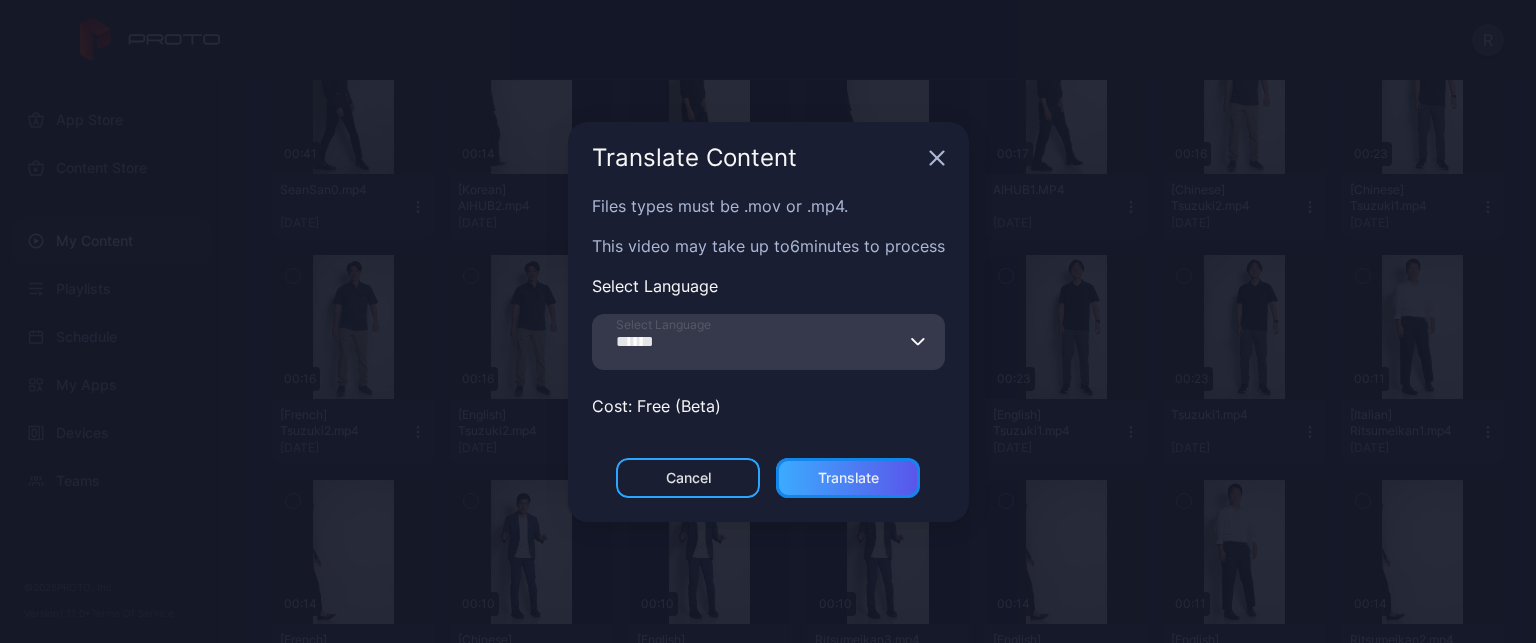 click on "Translate" at bounding box center (848, 478) 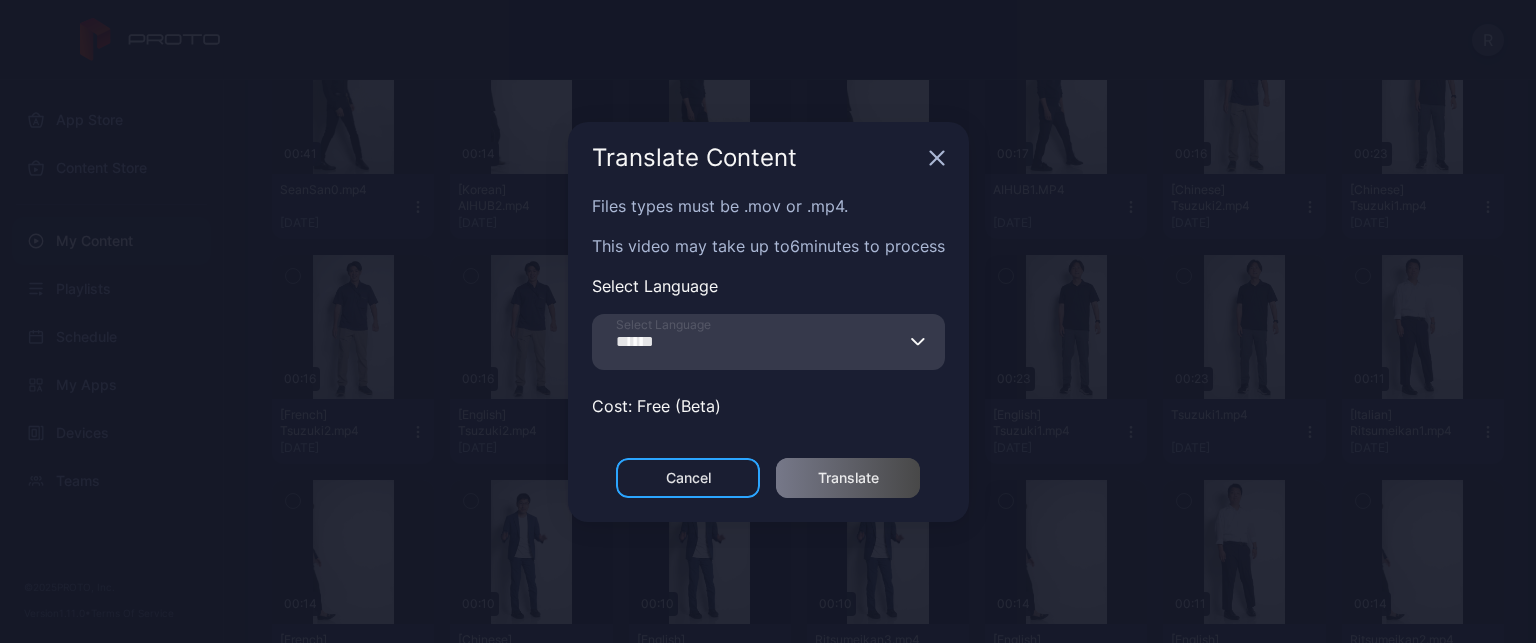 scroll, scrollTop: 0, scrollLeft: 0, axis: both 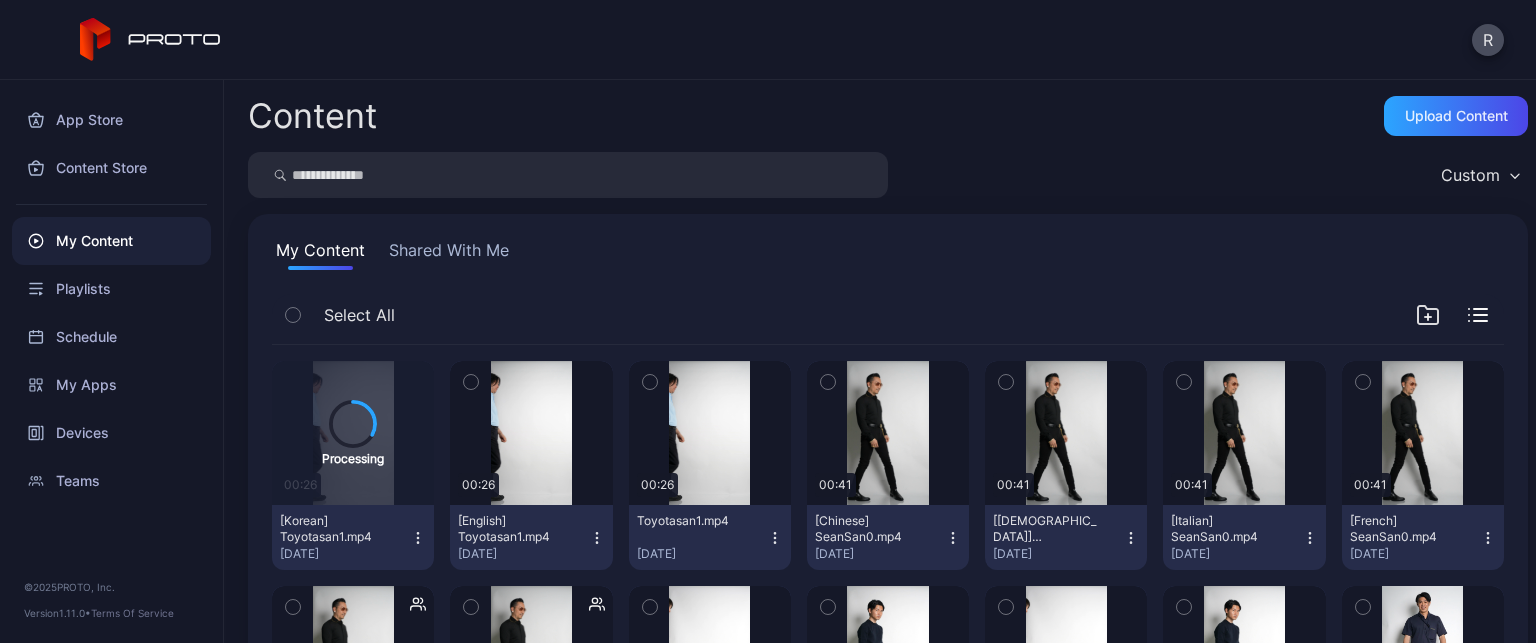 click 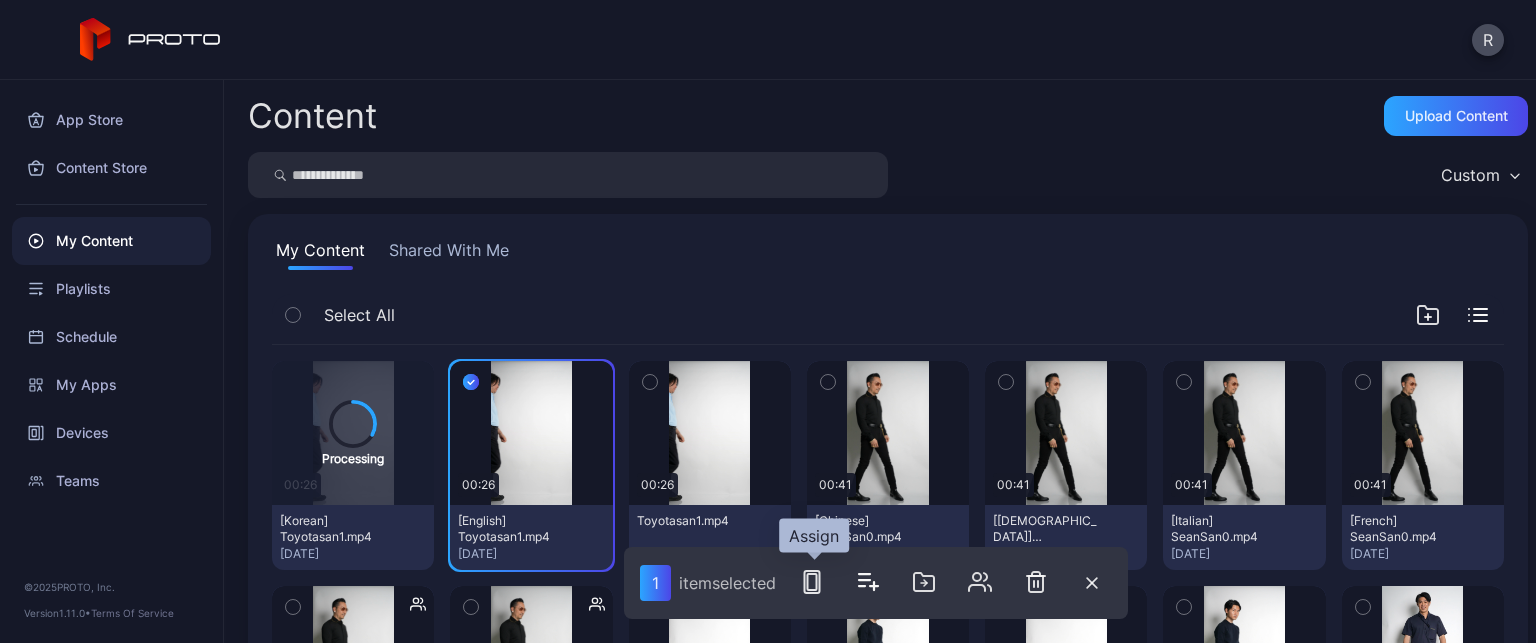 click 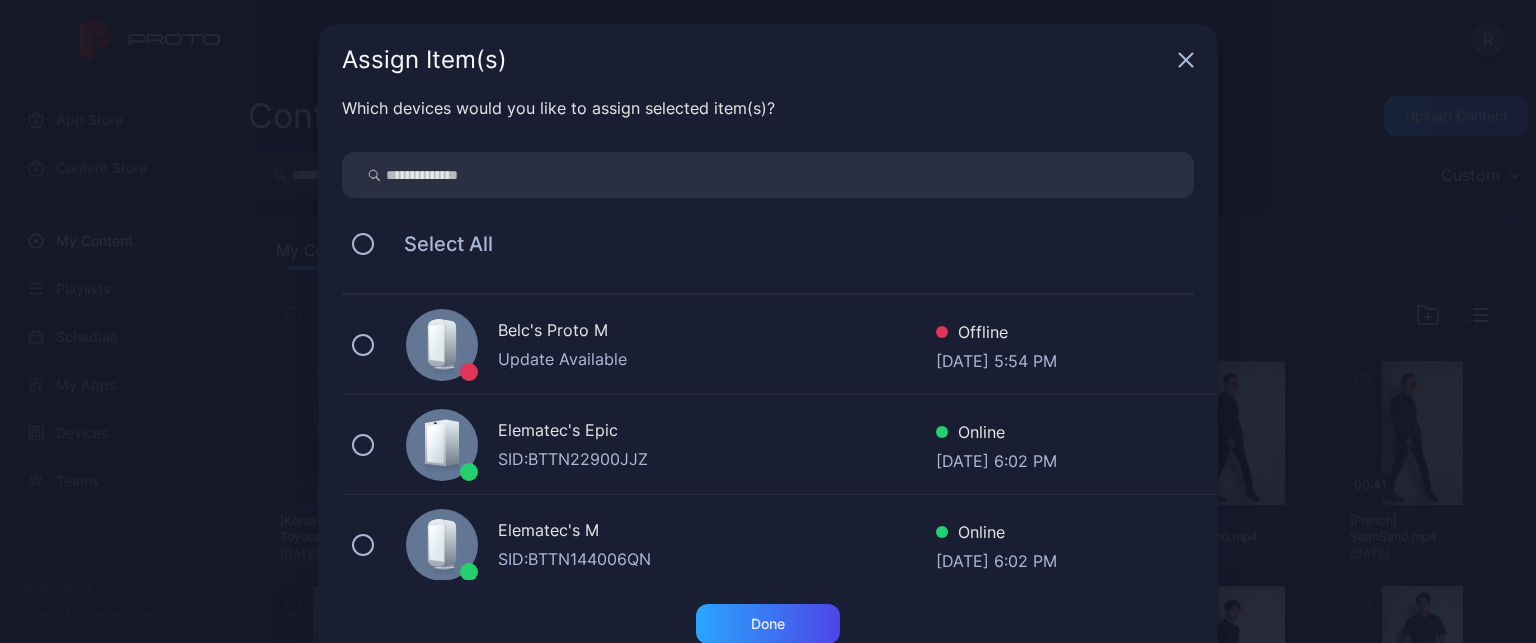 click on "Elematec's Epic SID:  BTTN22900JJZ Online [DATE] 6:02 PM" at bounding box center (780, 445) 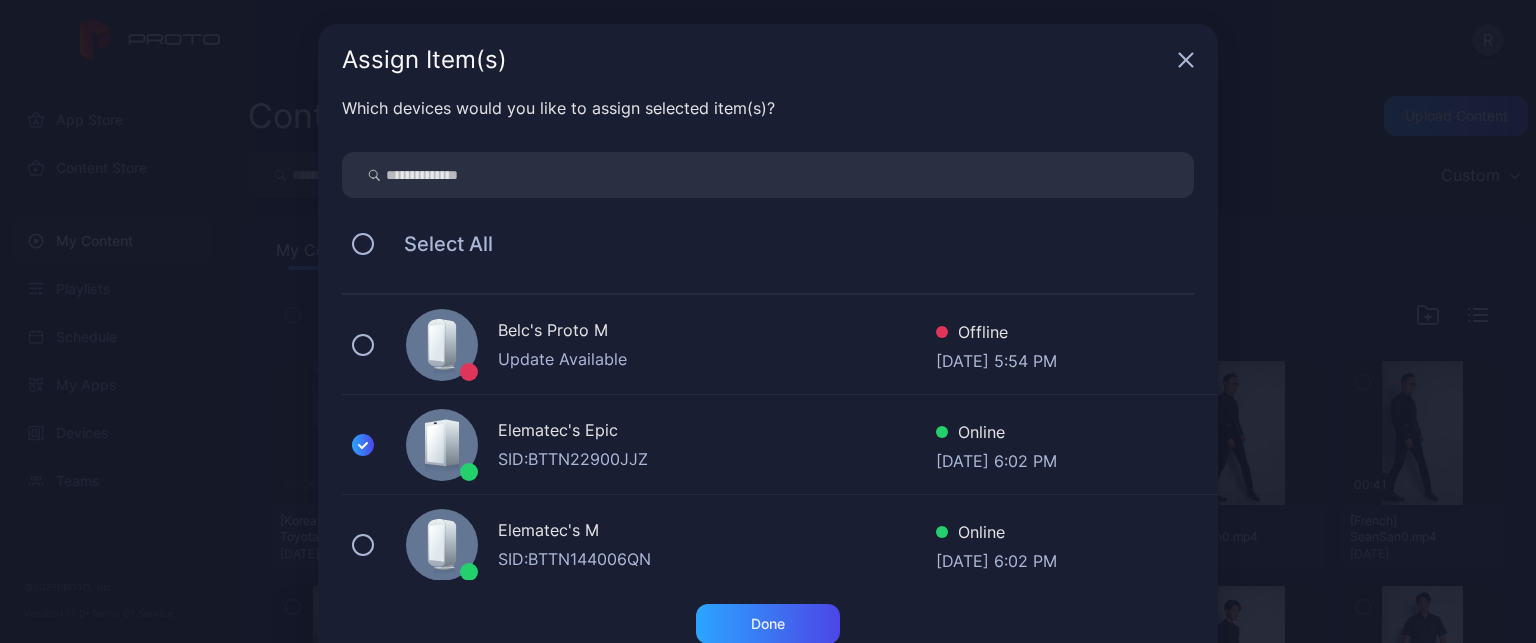 click on "Elematec's M" at bounding box center (717, 532) 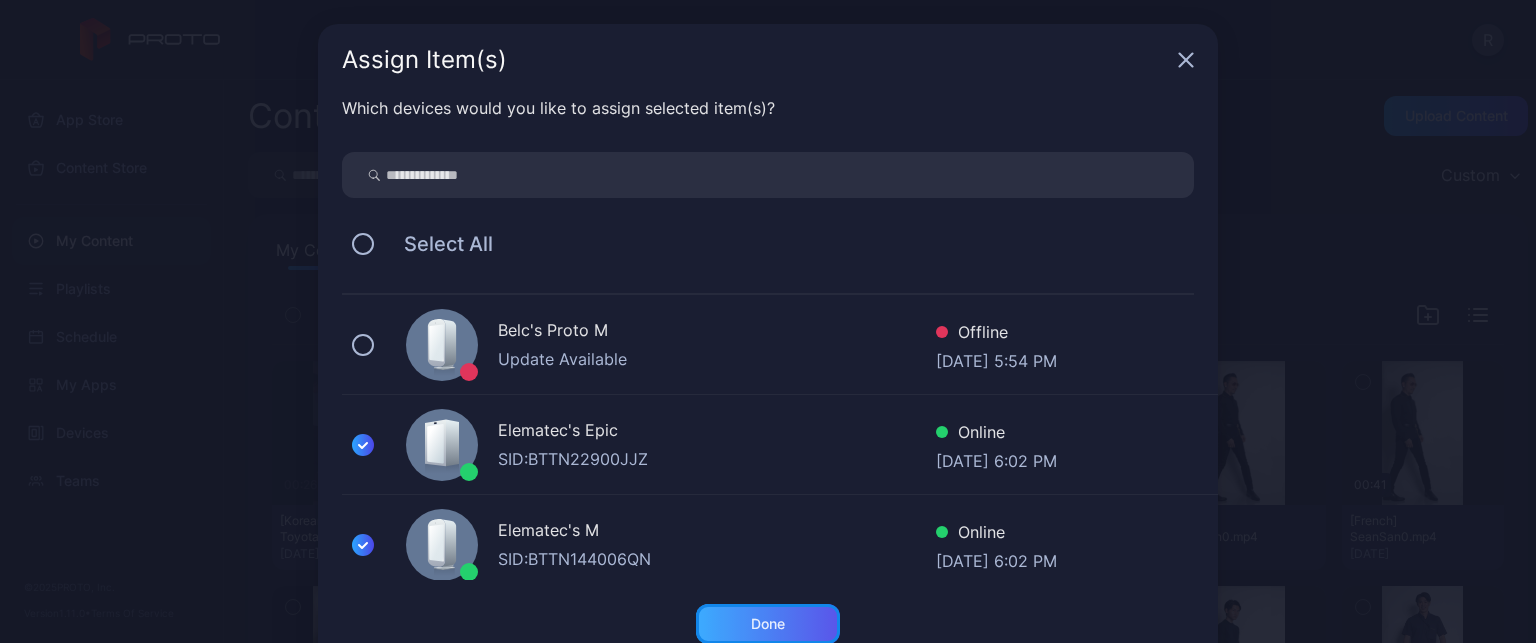 click on "Done" at bounding box center (768, 624) 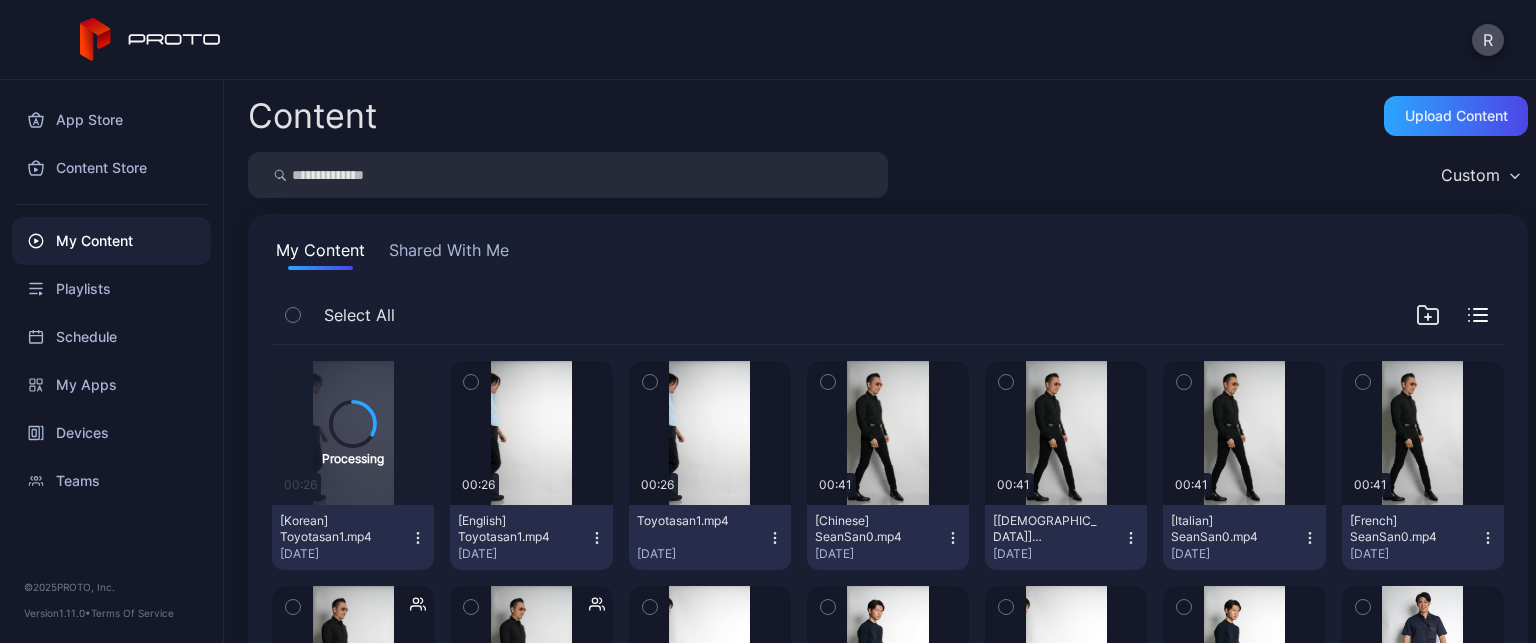 click at bounding box center (471, 382) 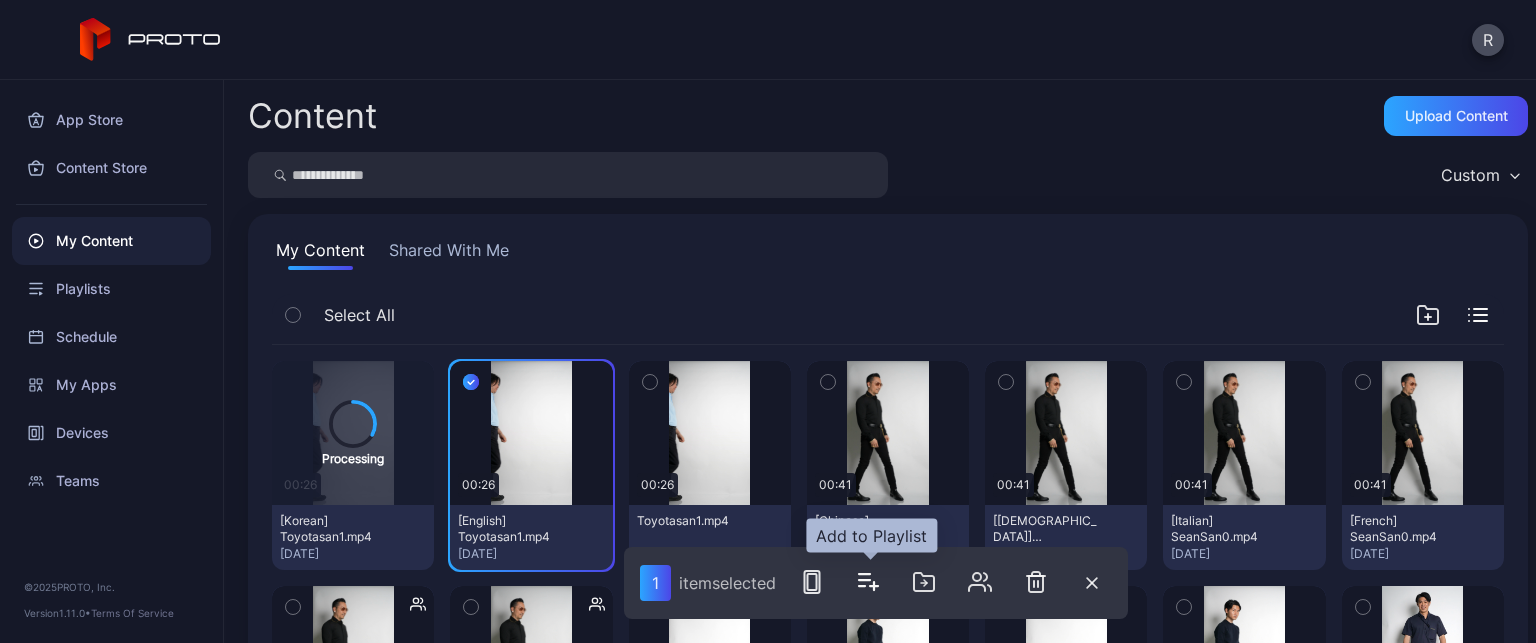 click 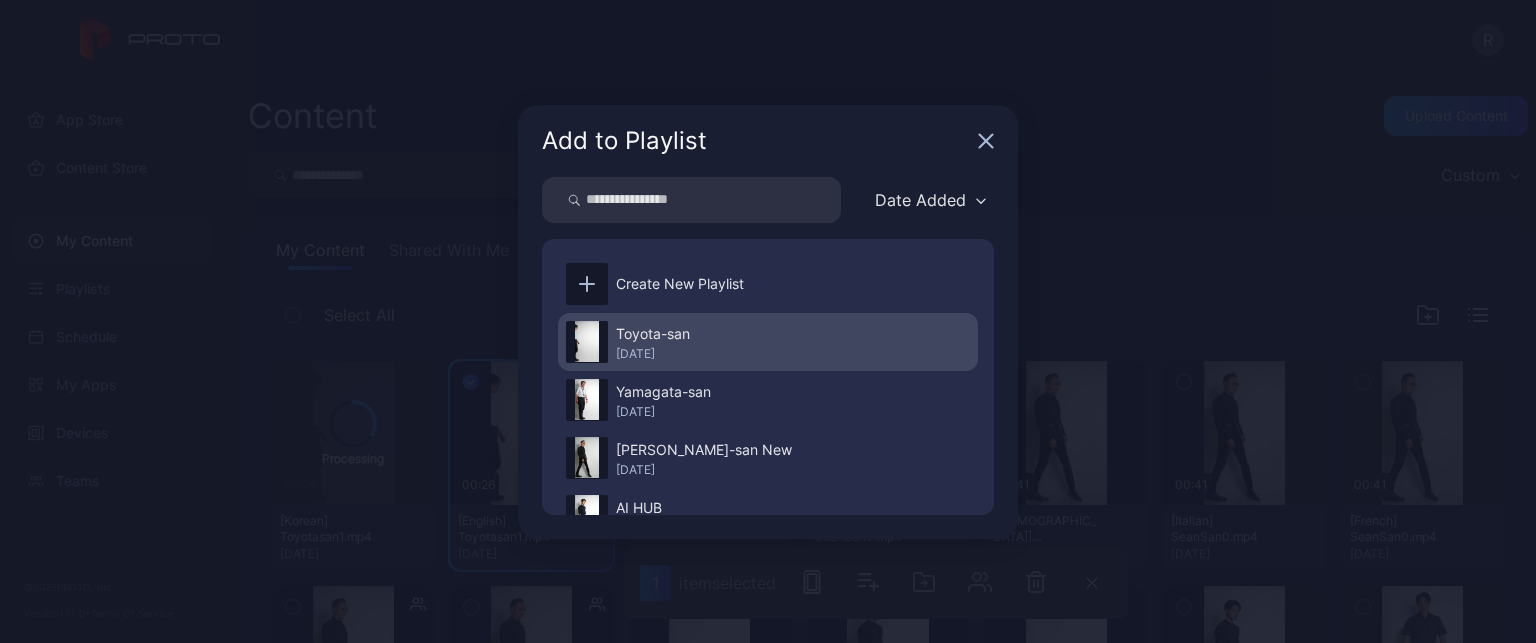 click on "[DATE]" at bounding box center (653, 354) 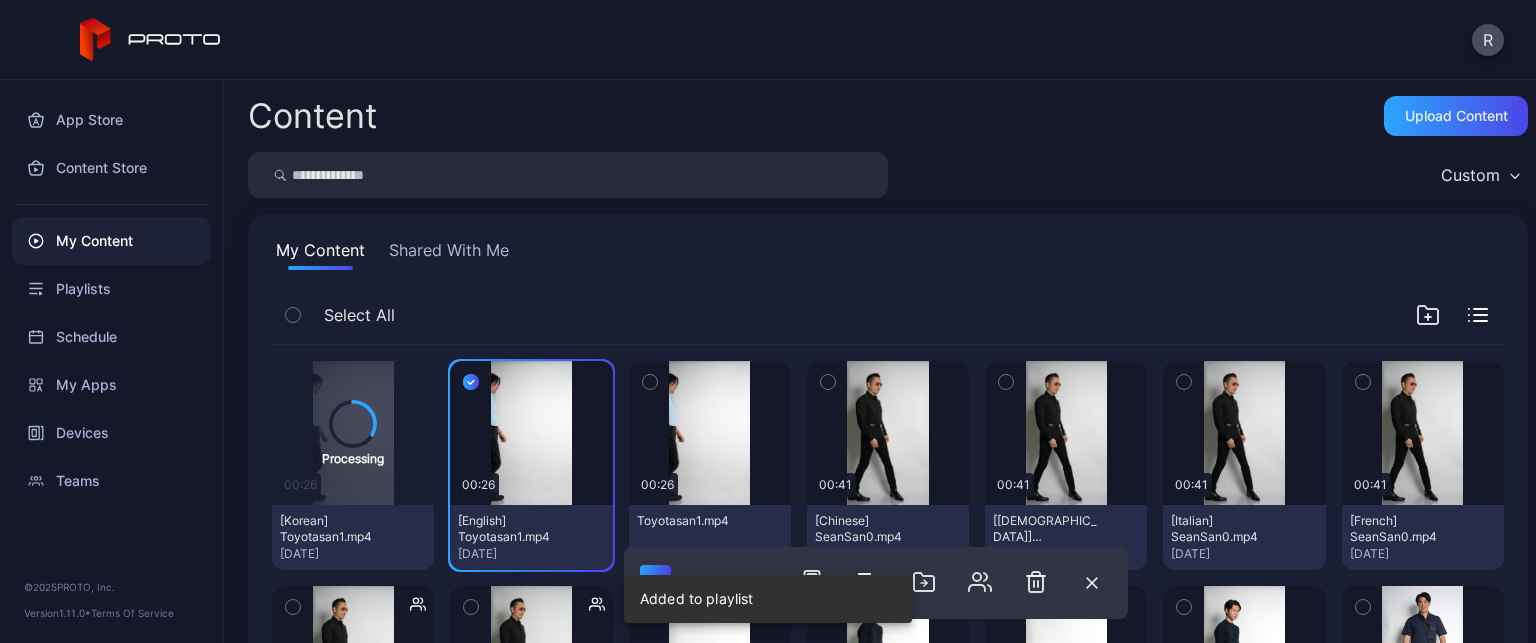 click 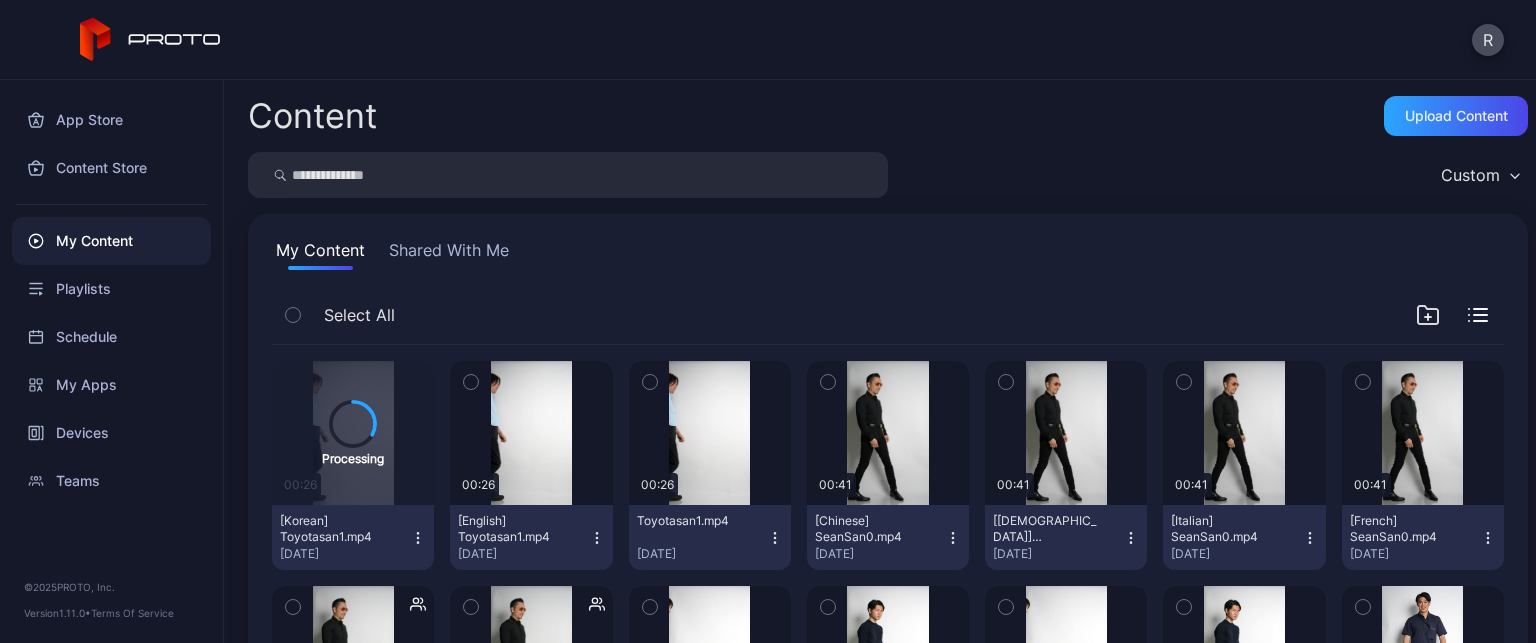 click on "My Content Shared With Me Select All Processing 00:26 [Korean] Toyotasan1.mp4 [DATE] Preview 00:26 [English] Toyotasan1.mp4 [DATE] Preview 00:26 Toyotasan1.mp4 [DATE] Preview 00:41 [[DEMOGRAPHIC_DATA]] SeanSan0.mp4 [DATE] Preview 00:41 [[DEMOGRAPHIC_DATA]] SeanSan0.mp4 [DATE] Preview 00:41 [[DEMOGRAPHIC_DATA]] SeanSan0.mp4 [DATE] Preview 00:41 [French] SeanSan0.mp4 [DATE] Preview 00:41 [English] SeanSan0.mp4 [DATE] Preview 00:41 SeanSan0.mp4 [DATE] Preview 00:14 [Korean] AIHUB2.mp4 [DATE] Preview 00:17 [Chinese] AIHUB1.MP4 [DATE] Preview 00:14 AIHUB2.mp4 [DATE] Preview 00:17 AIHUB1.MP4 [DATE] Preview 00:16 [Chinese] Tsuzuki2.mp4 [DATE] Preview 00:23 [Chinese] Tsuzuki1.mp4 [DATE] Preview 00:16 [French] Tsuzuki2.mp4 [DATE] Preview 00:16 [English] Tsuzuki2.mp4 [DATE] Preview 00:16 Tsuzuki2.mp4 [DATE] Preview 00:23 [French] Tsuzuki1.mp4 [DATE] Preview 00:23 [English] Tsuzuki1.mp4 [DATE] Preview 00:23 Tsuzuki1.mp4 [DATE] 00:11" at bounding box center [888, 974] 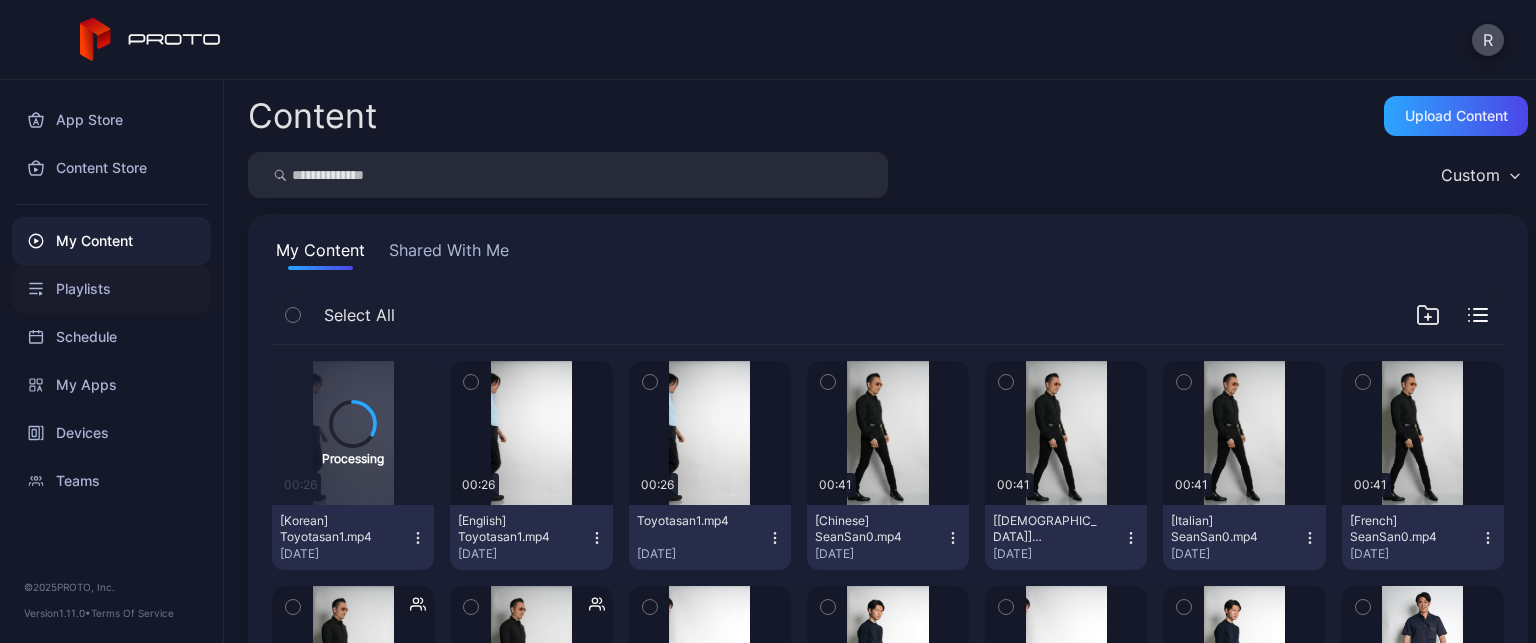 click on "Playlists" at bounding box center (111, 289) 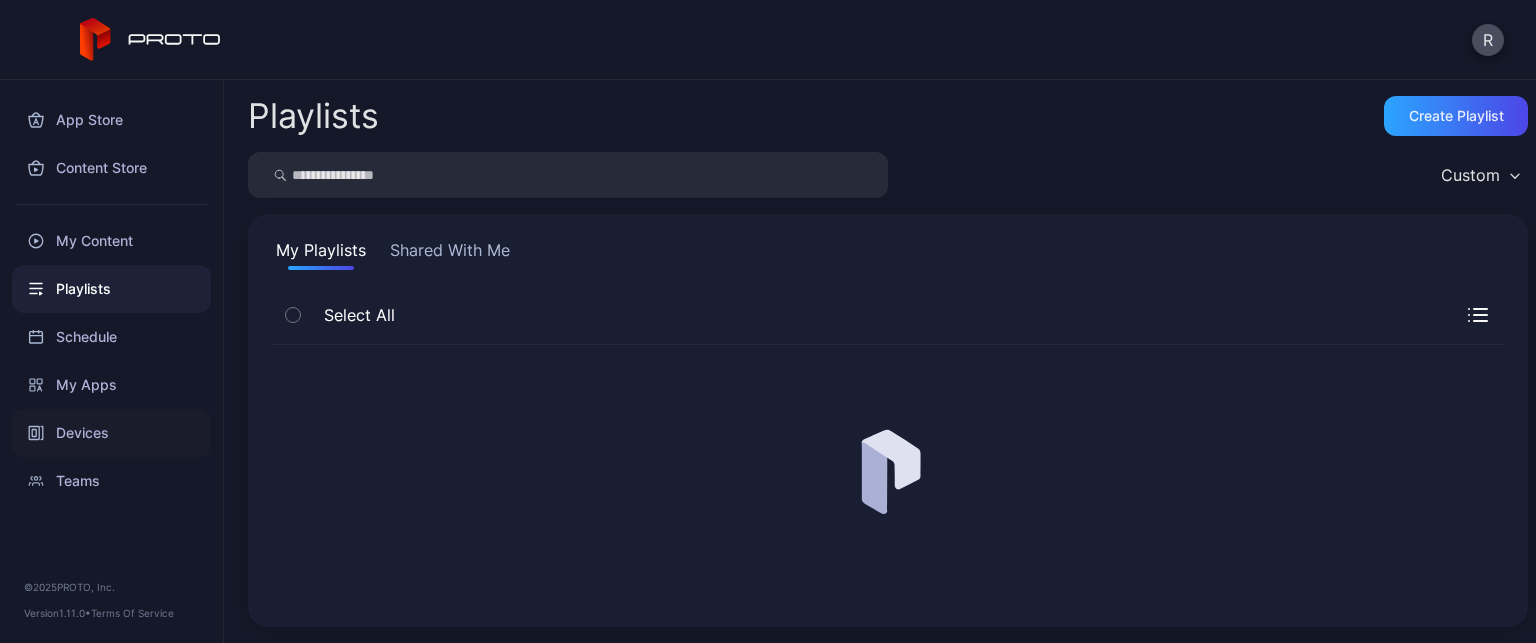 click on "Devices" at bounding box center [111, 433] 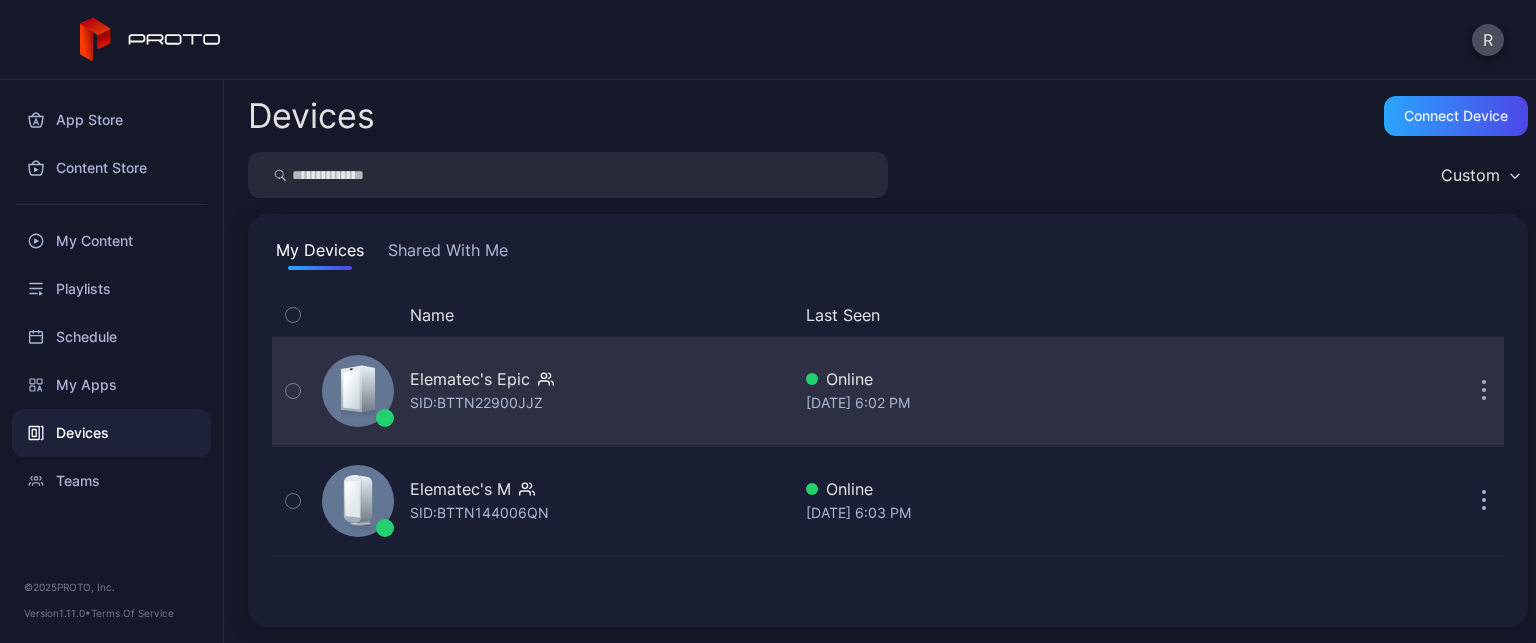 click on "SID:  BTTN22900JJZ" at bounding box center (476, 403) 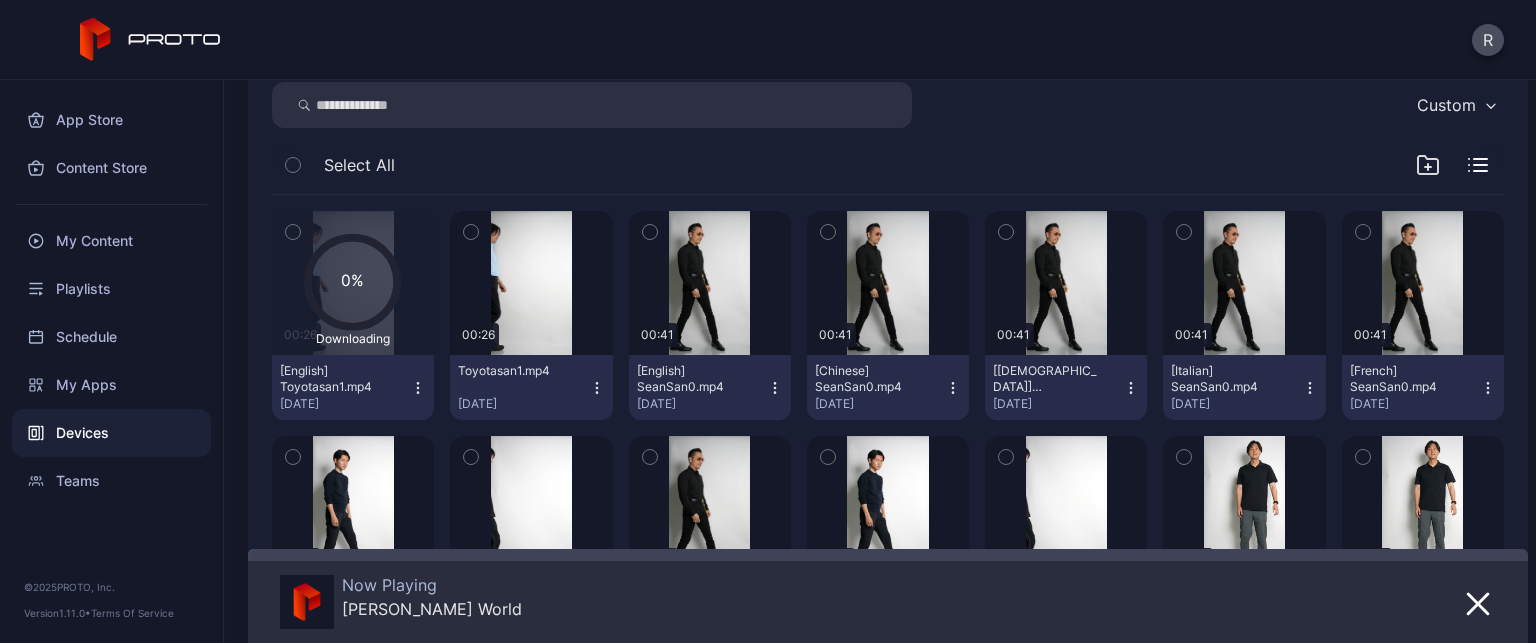 scroll, scrollTop: 294, scrollLeft: 0, axis: vertical 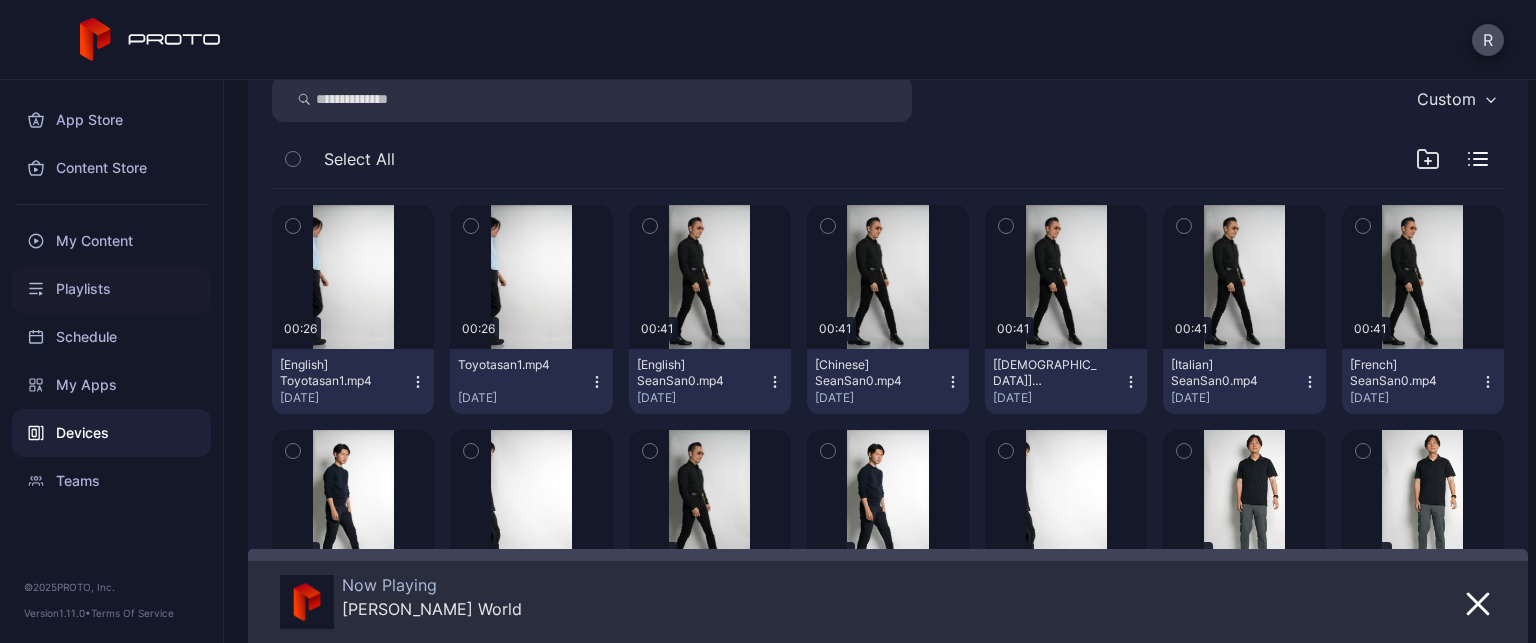 click on "Playlists" at bounding box center (111, 289) 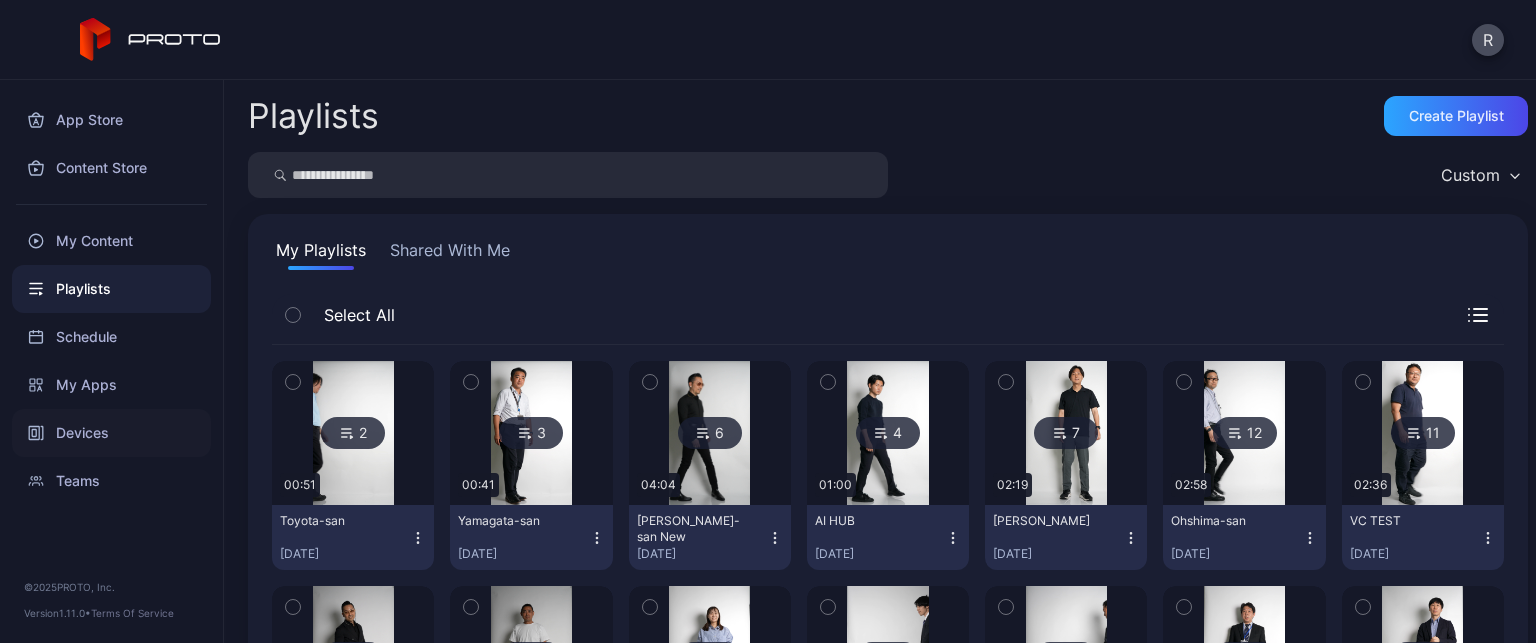 click on "Devices" at bounding box center (111, 433) 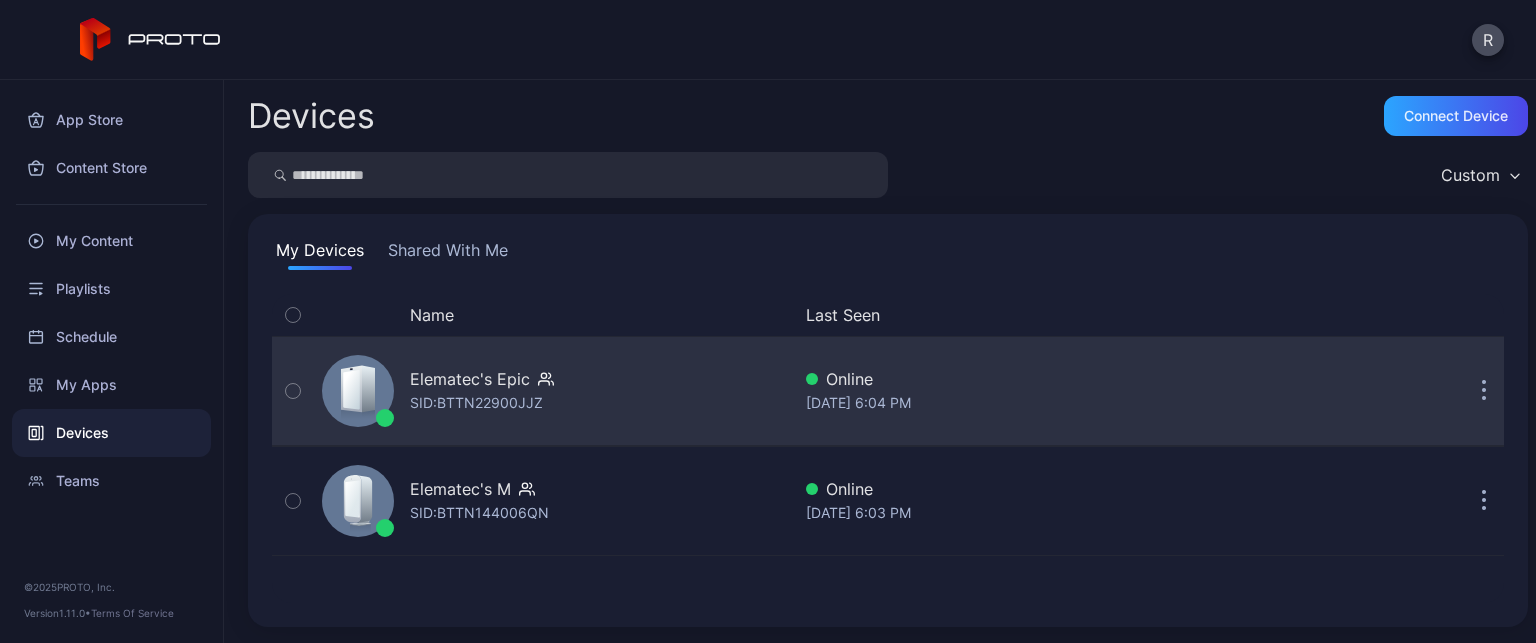 click on "Elematec's Epic SID:  BTTN22900JJZ" at bounding box center [552, 391] 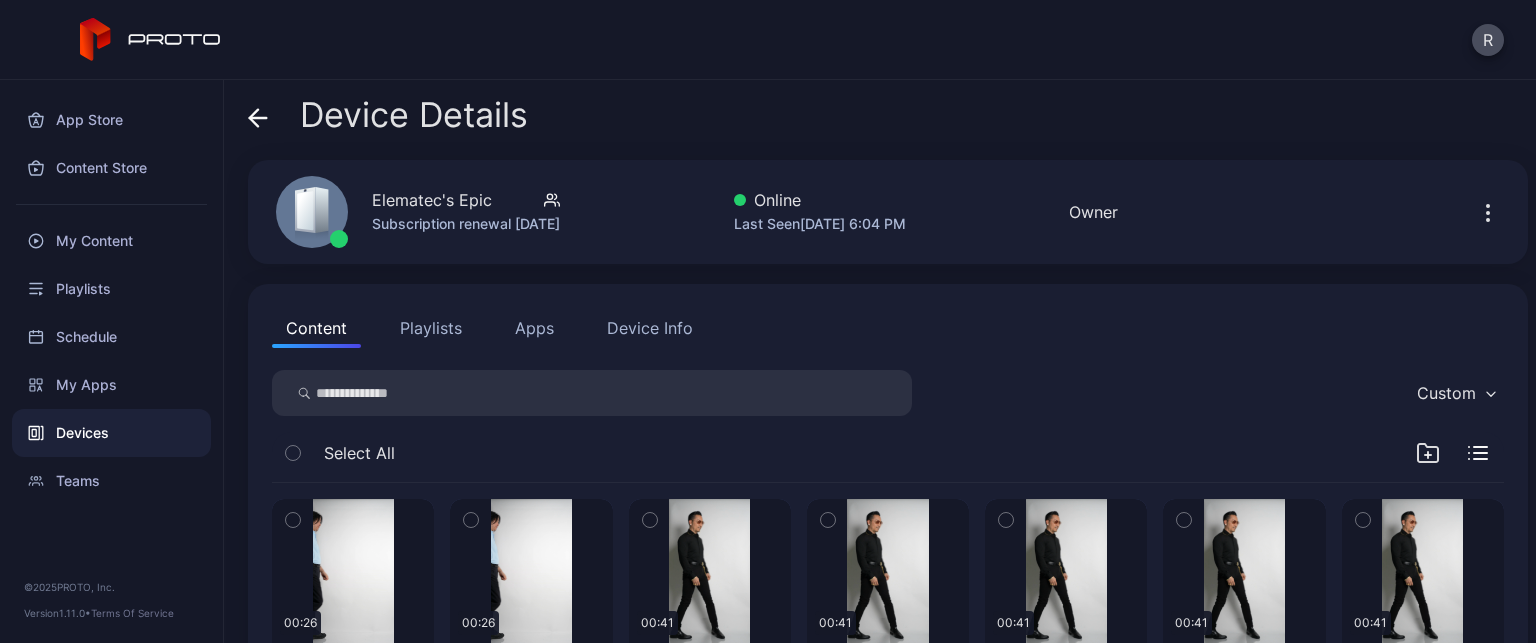 click on "Playlists" at bounding box center [431, 328] 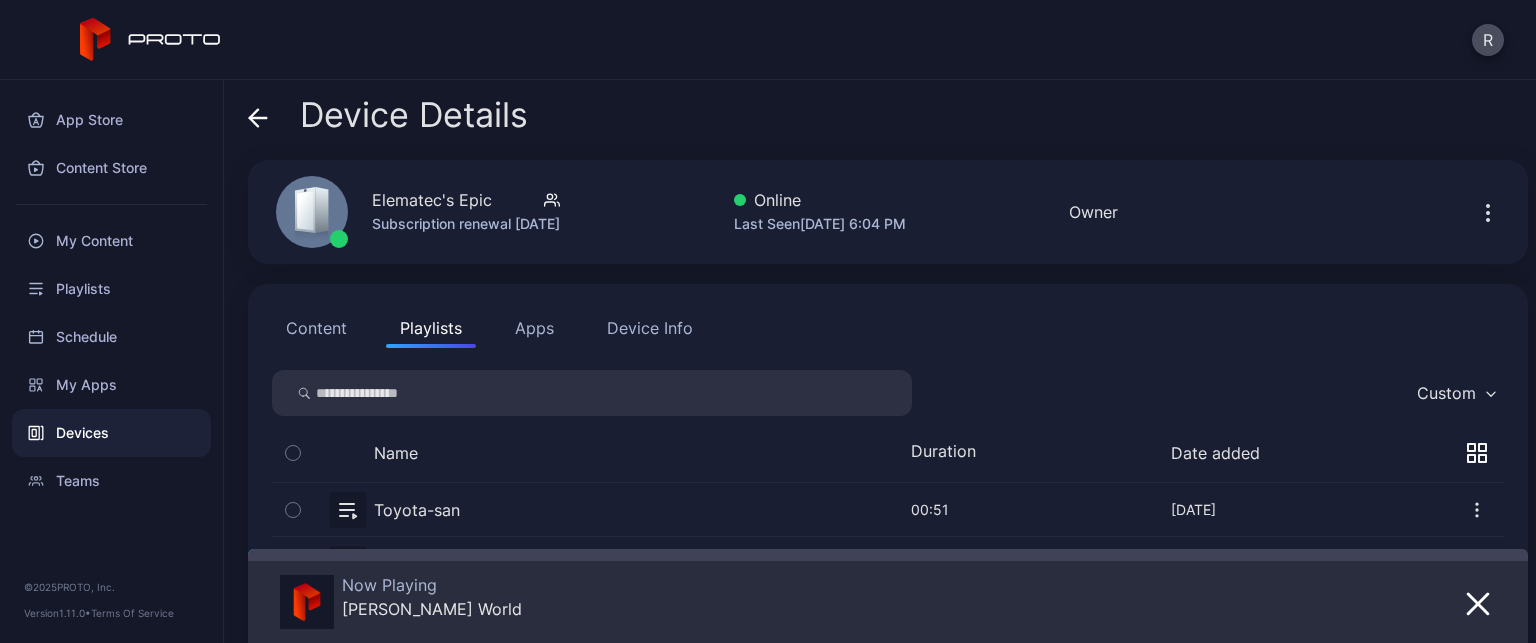 click at bounding box center [888, 509] 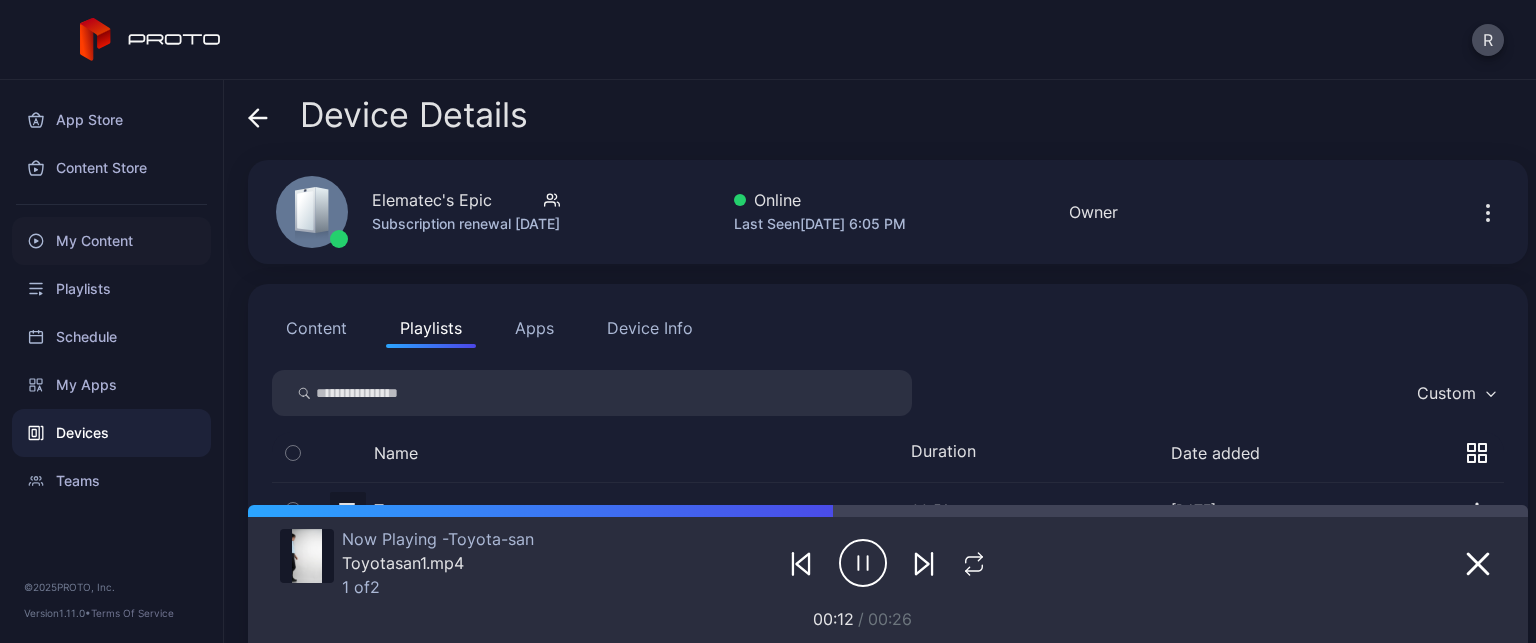 click on "My Content" at bounding box center [111, 241] 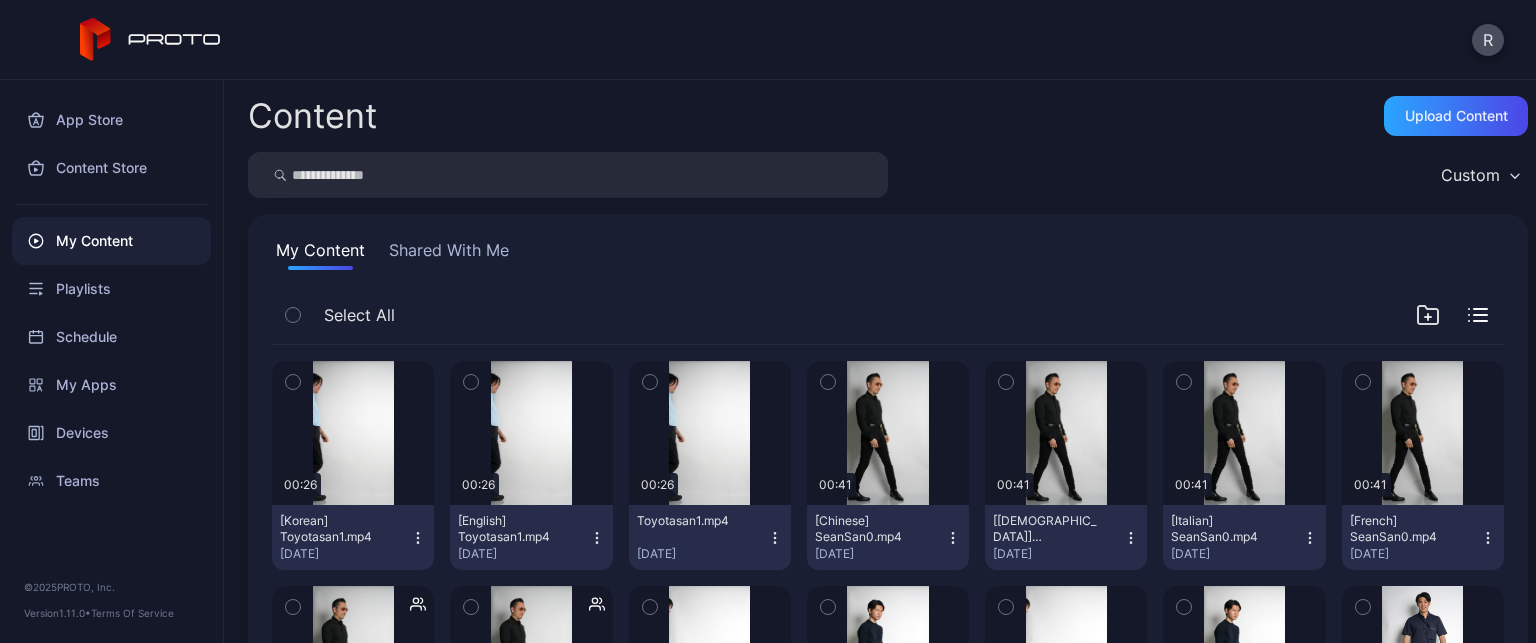 click 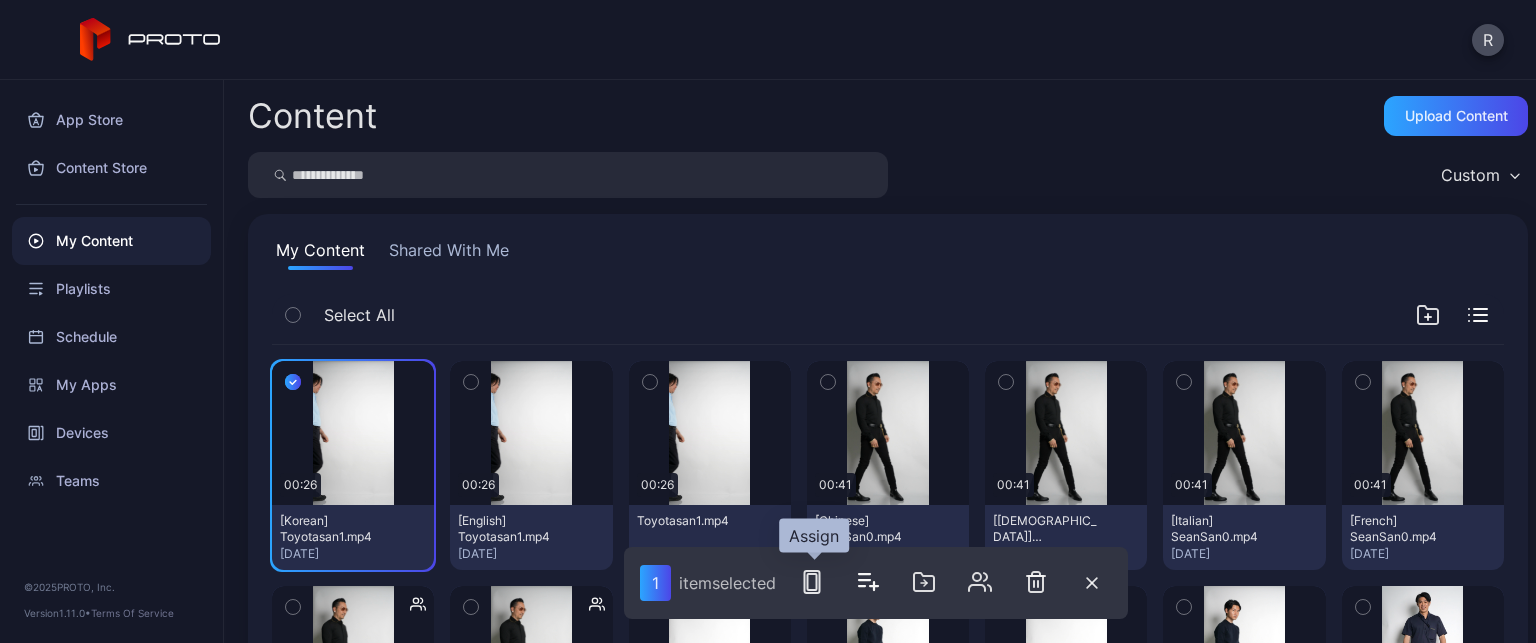 click 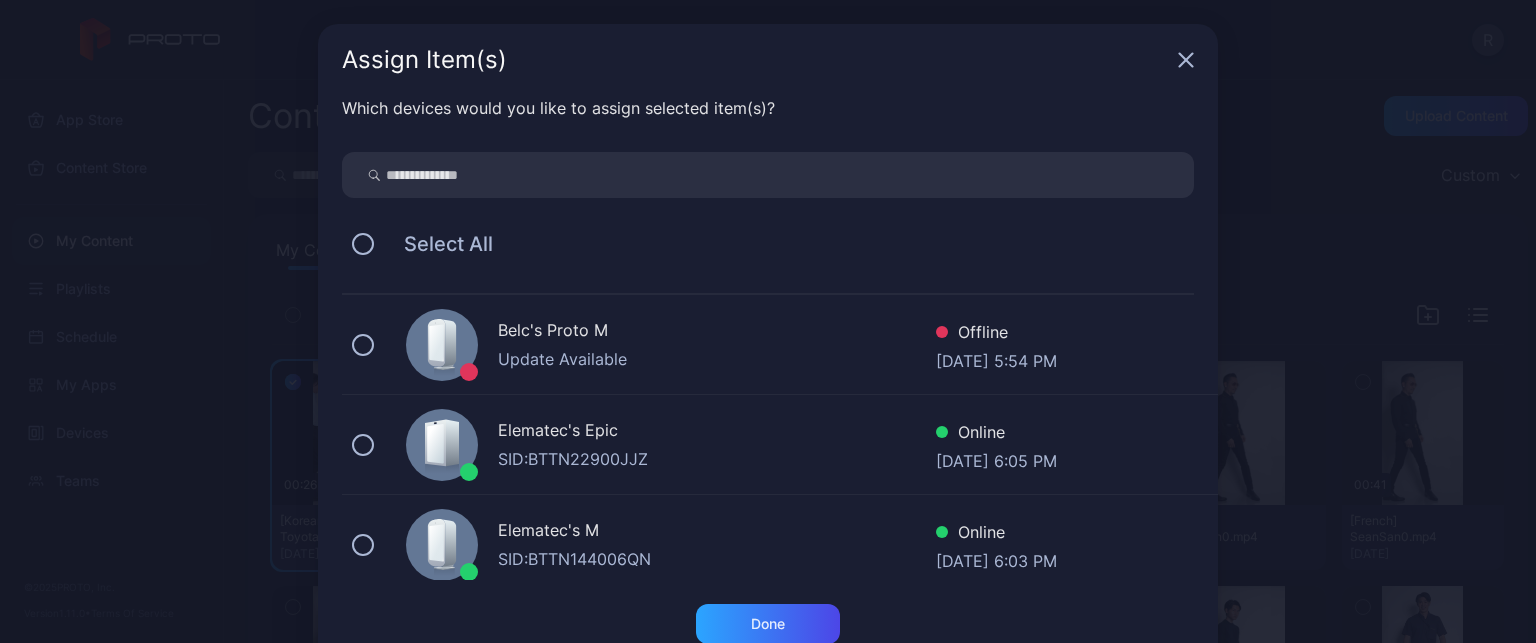 click on "SID:  BTTN22900JJZ" at bounding box center [717, 459] 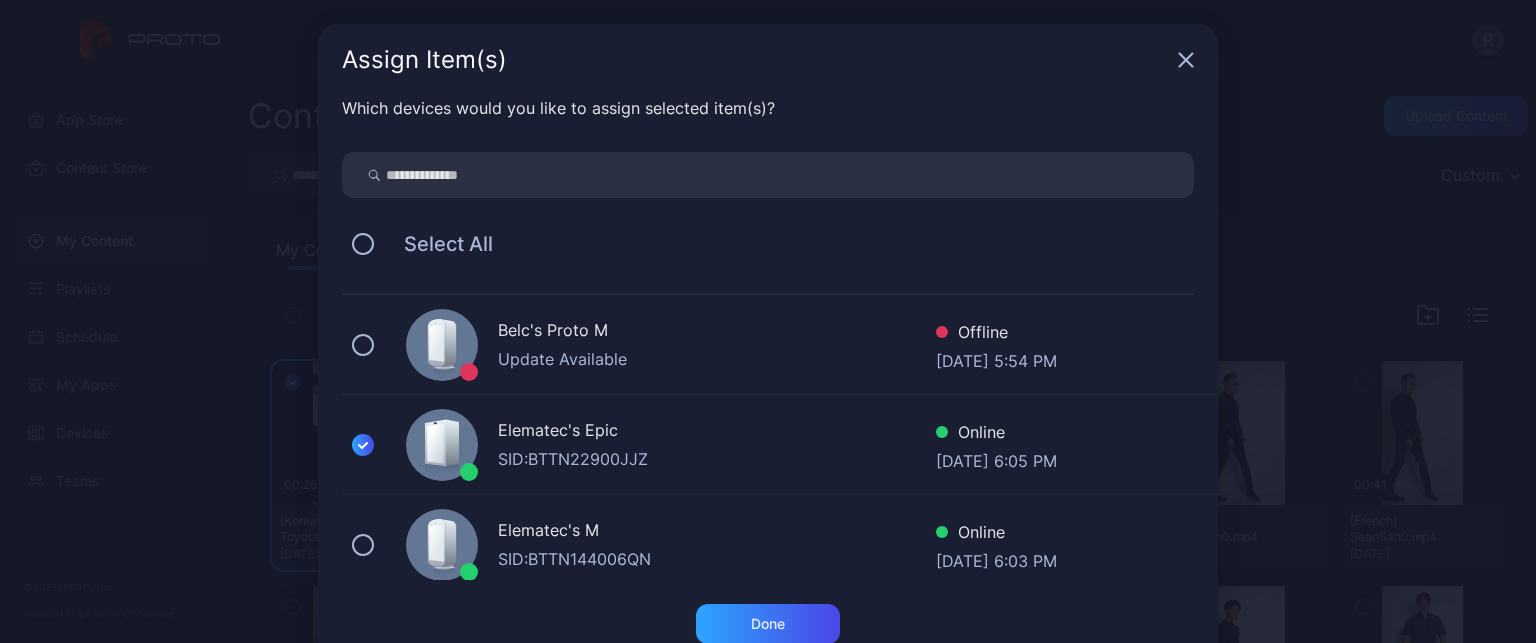 click on "Elematec's M" at bounding box center (717, 532) 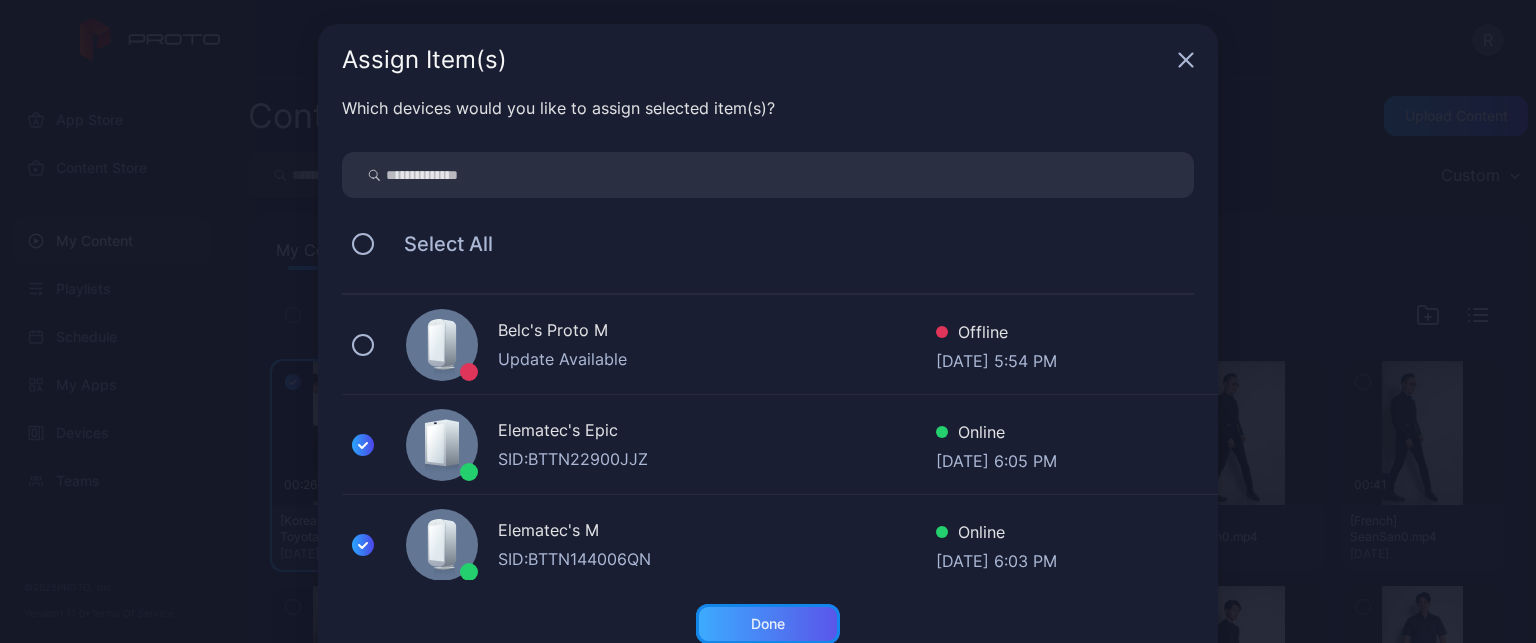 click on "Done" at bounding box center [768, 624] 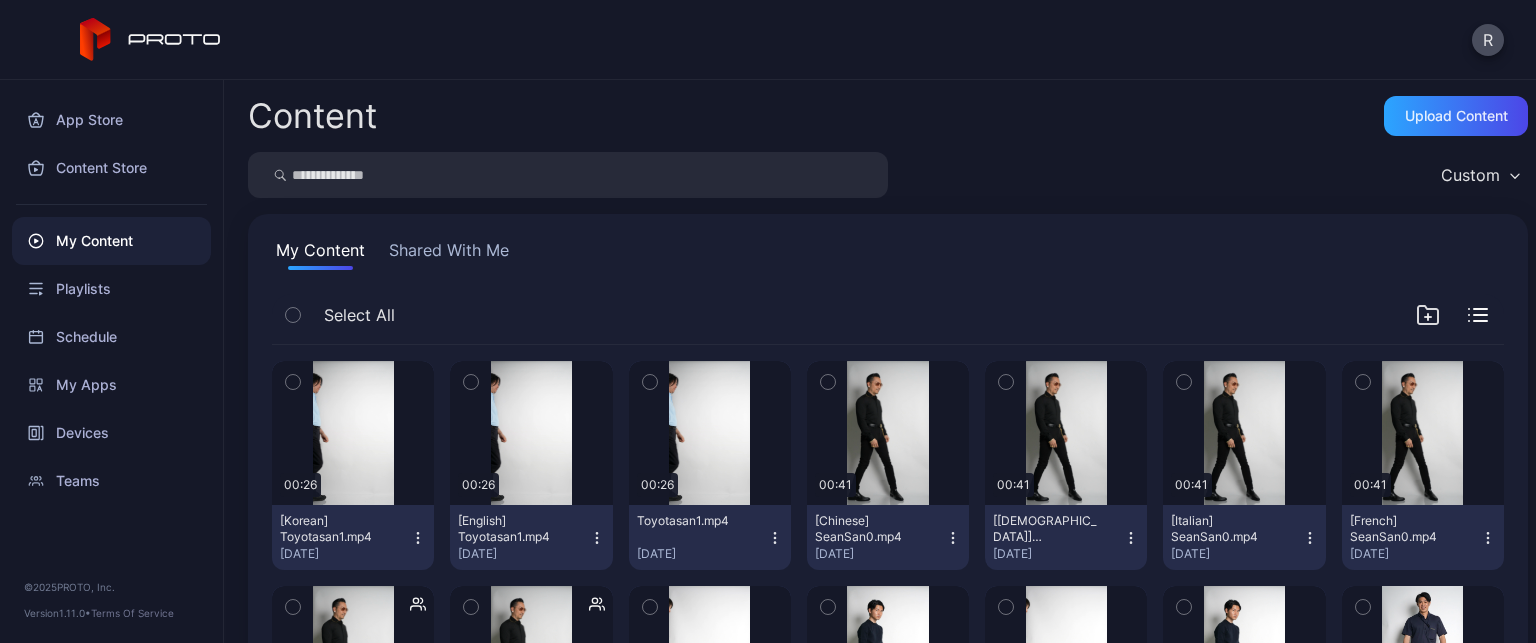 click at bounding box center [293, 382] 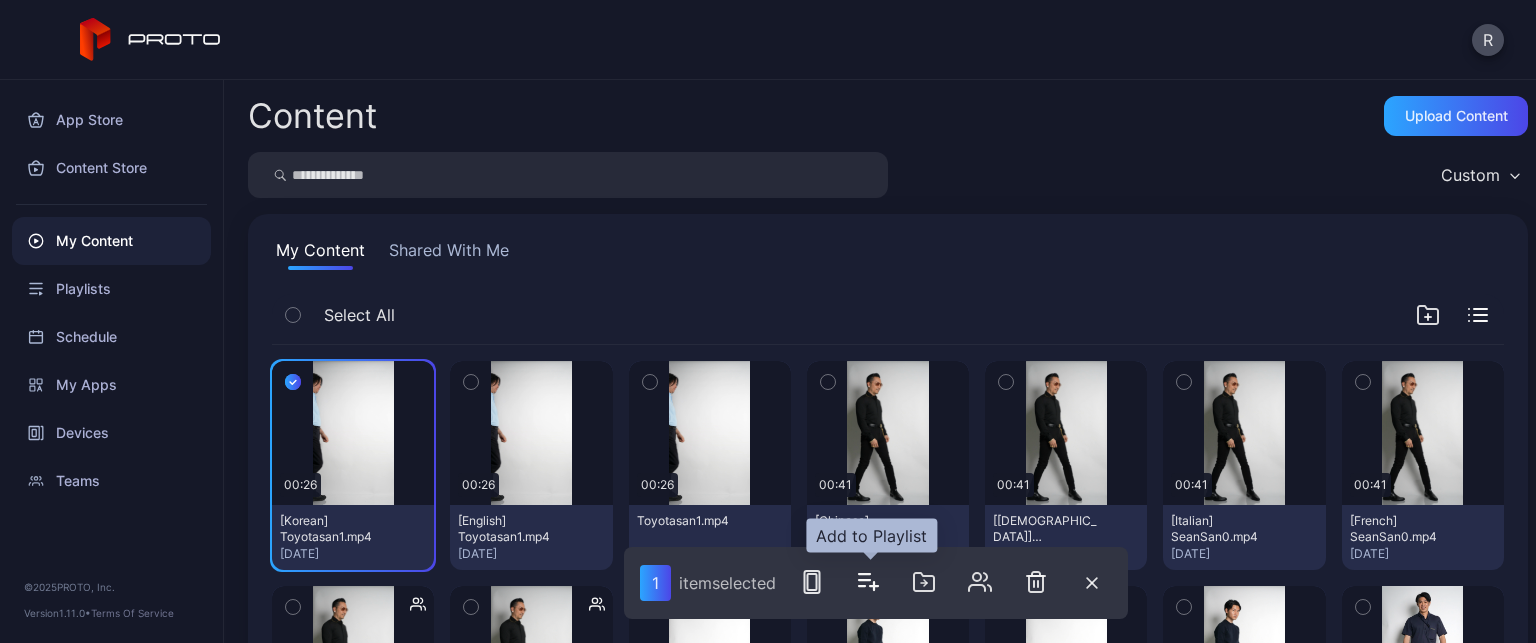 click 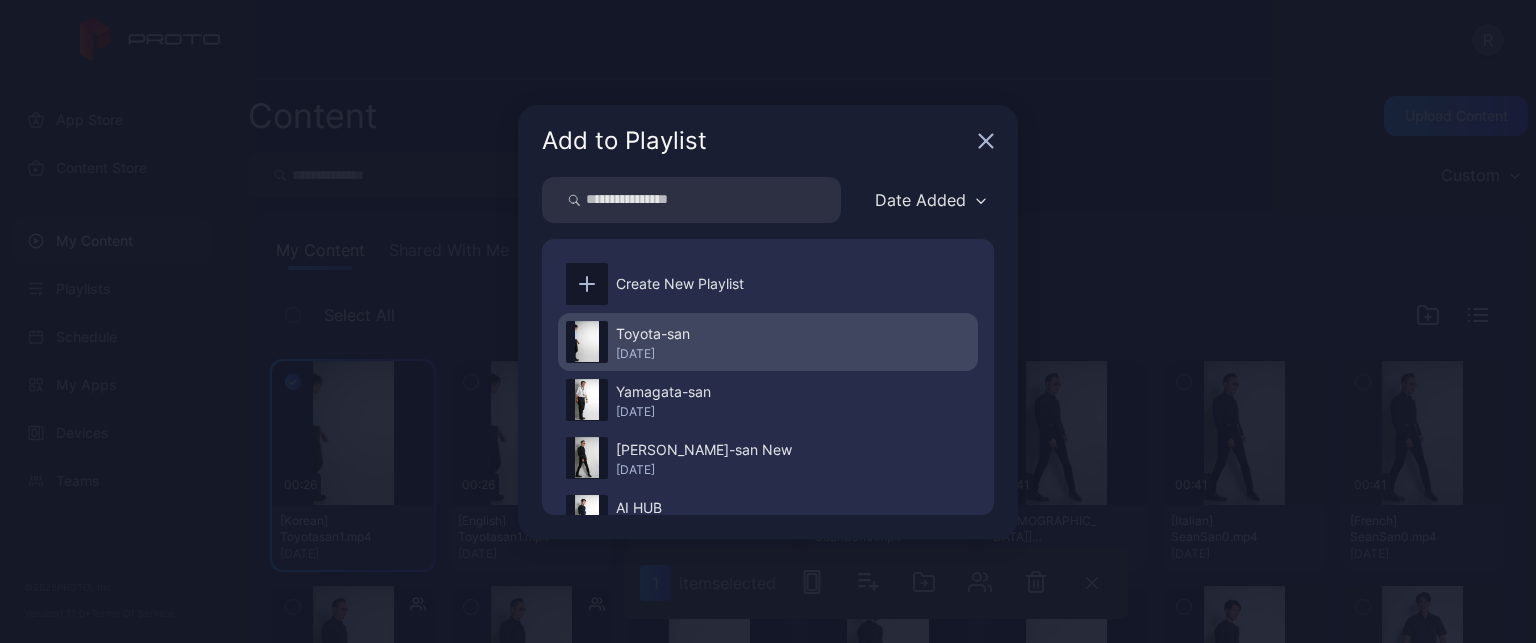 click on "Toyota-san [DATE]" at bounding box center [768, 342] 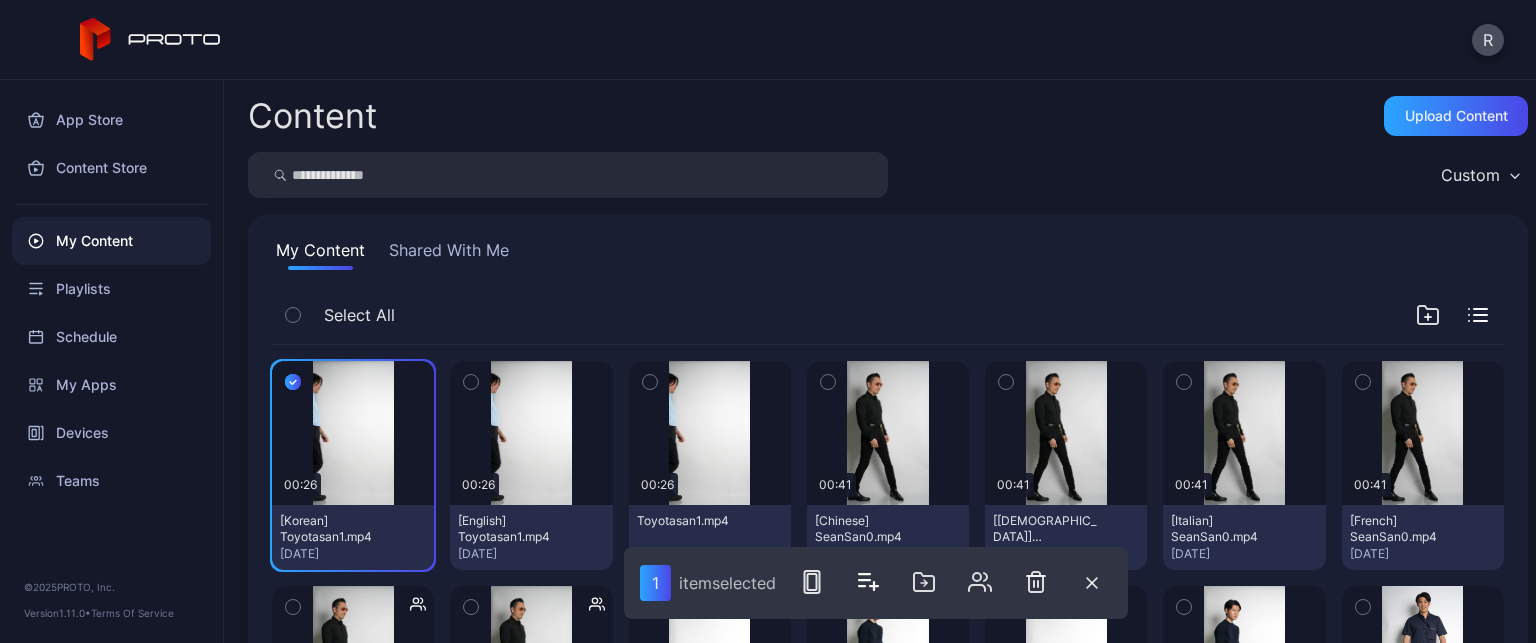 click on "My Content Shared With Me Select All Preview 00:26 [Korean] Toyotasan1.mp4 [DATE] Preview 00:26 [English] Toyotasan1.mp4 [DATE] Preview 00:26 Toyotasan1.mp4 [DATE] Preview 00:41 [[DEMOGRAPHIC_DATA]] SeanSan0.mp4 [DATE] Preview 00:41 [[DEMOGRAPHIC_DATA]] SeanSan0.mp4 [DATE] Preview 00:41 [[DEMOGRAPHIC_DATA]] SeanSan0.mp4 [DATE] Preview 00:41 [French] SeanSan0.mp4 [DATE] Preview 00:41 [English] SeanSan0.mp4 [DATE] Preview 00:41 SeanSan0.mp4 [DATE] Preview 00:14 [Korean] AIHUB2.mp4 [DATE] Preview 00:17 [Chinese] AIHUB1.MP4 [DATE] Preview 00:14 AIHUB2.mp4 [DATE] Preview 00:17 AIHUB1.MP4 [DATE] Preview 00:16 [Chinese] Tsuzuki2.mp4 [DATE] Preview 00:23 [Chinese] Tsuzuki1.mp4 [DATE] Preview 00:16 [French] Tsuzuki2.mp4 [DATE] Preview 00:16 [English] Tsuzuki2.mp4 [DATE] Preview 00:16 Tsuzuki2.mp4 [DATE] Preview 00:23 [French] Tsuzuki1.mp4 [DATE] Preview 00:23 [English] Tsuzuki1.mp4 [DATE] Preview 00:23 Tsuzuki1.mp4 [DATE] Preview" at bounding box center [888, 974] 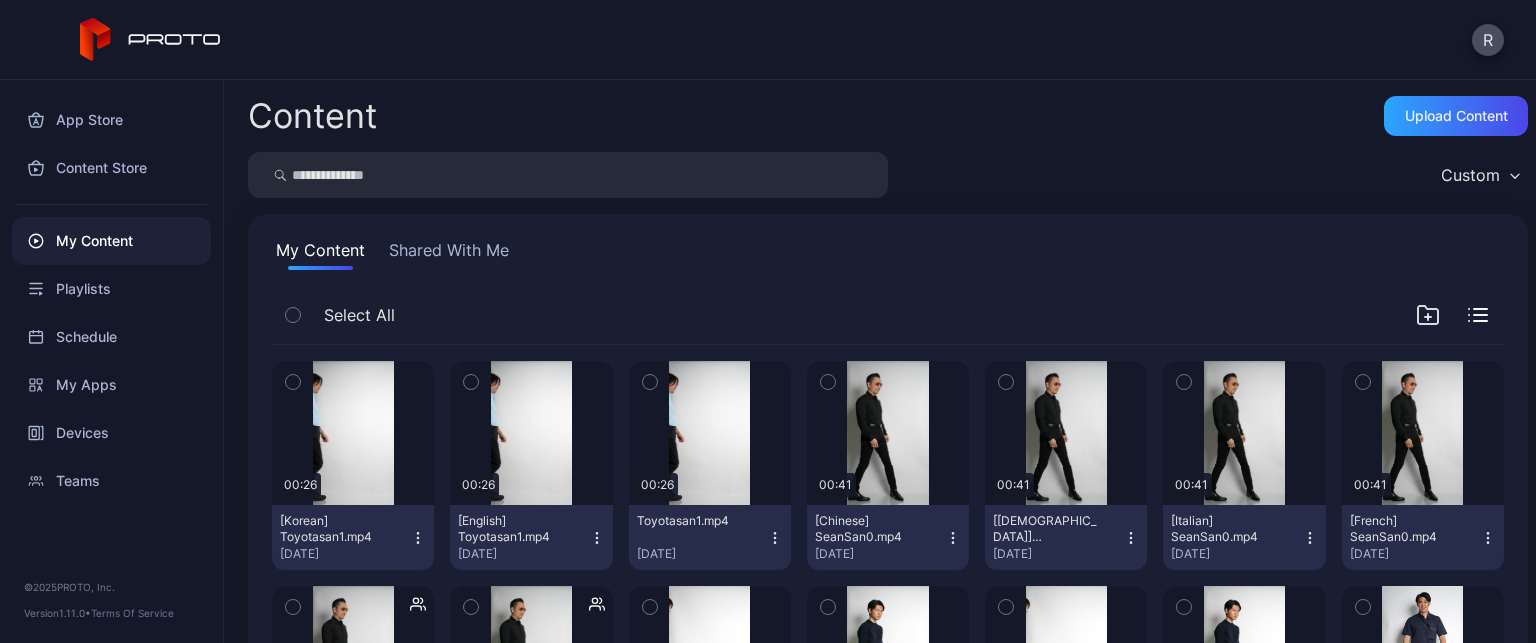 click on "Select All" at bounding box center (888, 319) 